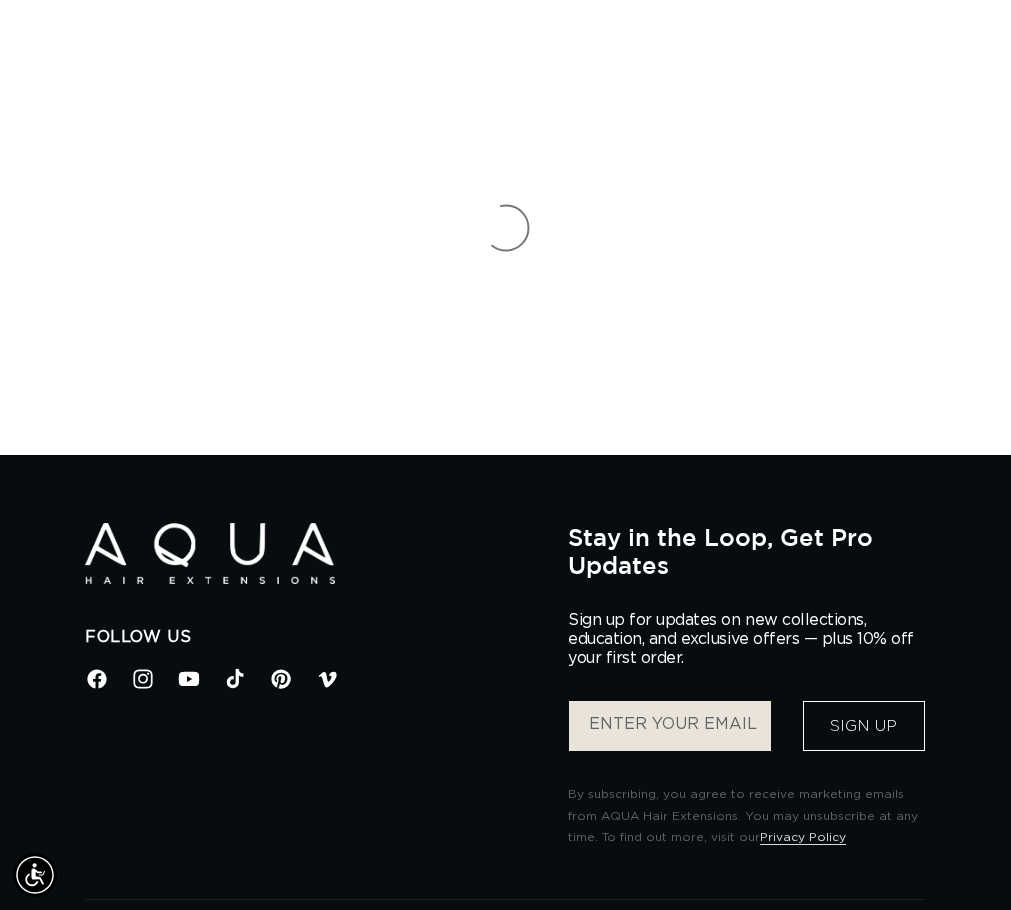 scroll, scrollTop: 0, scrollLeft: 0, axis: both 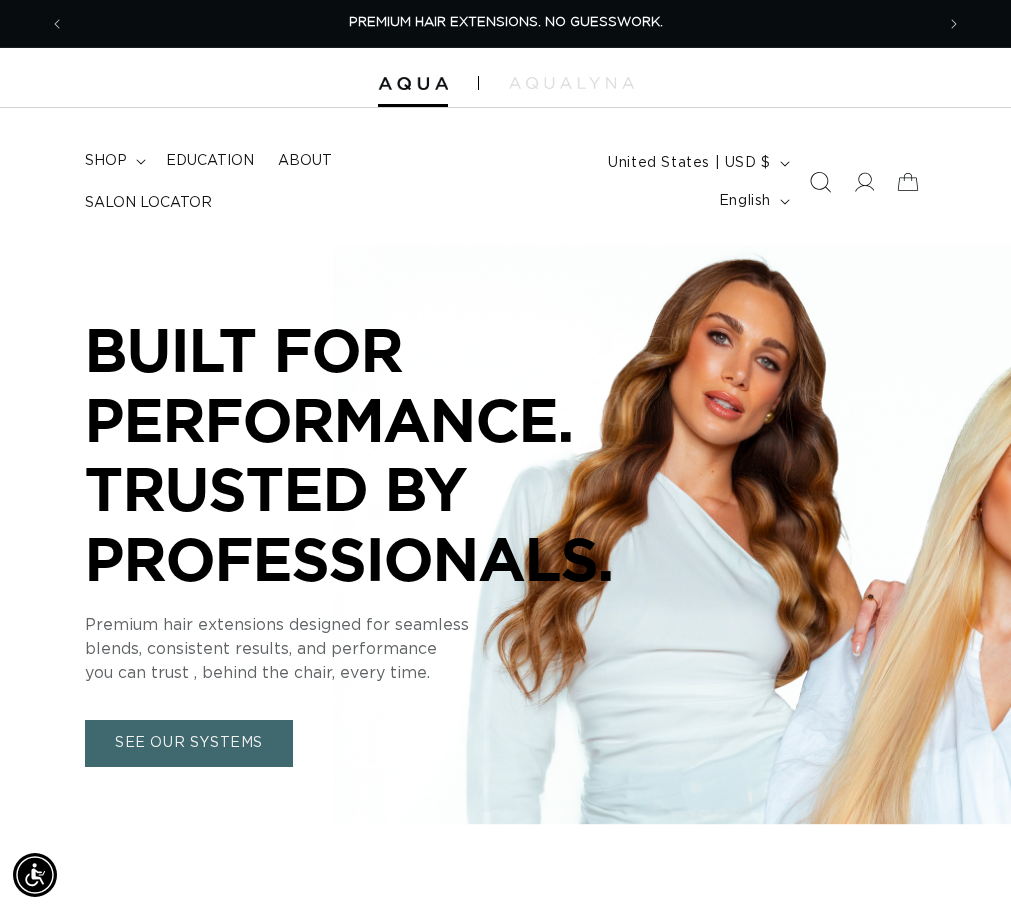 click 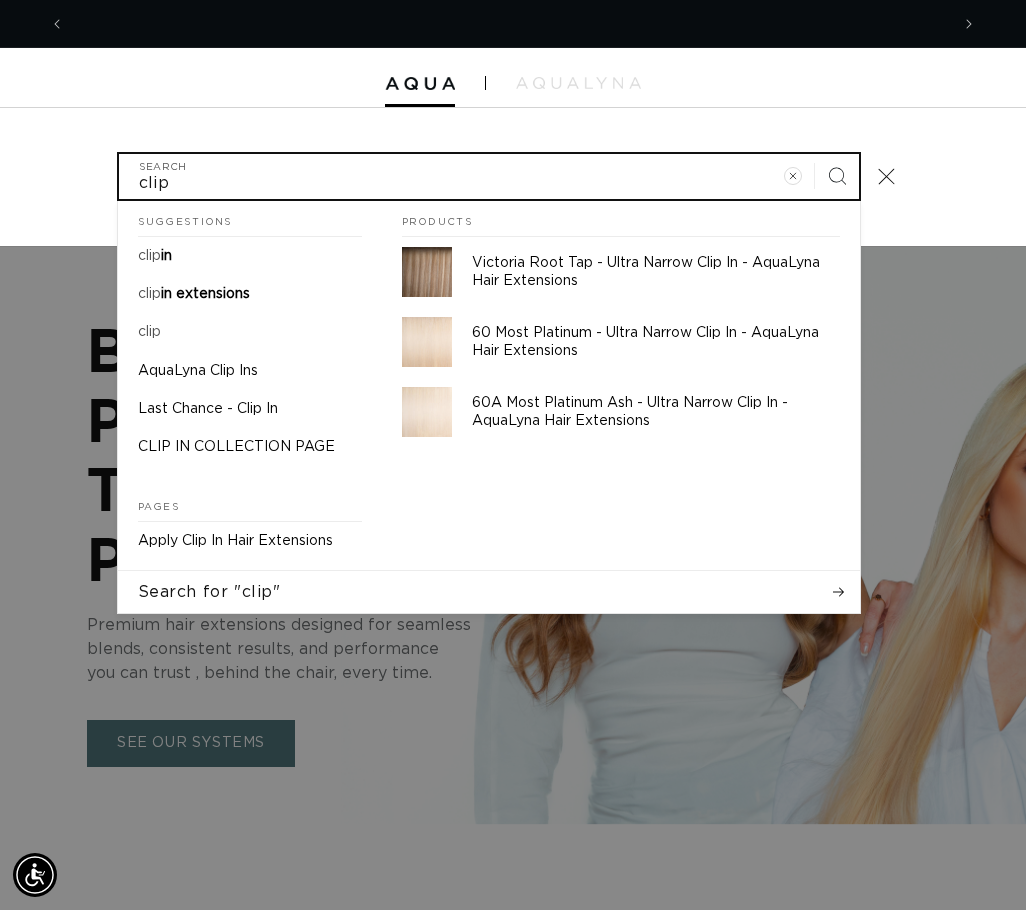 scroll, scrollTop: 0, scrollLeft: 1768, axis: horizontal 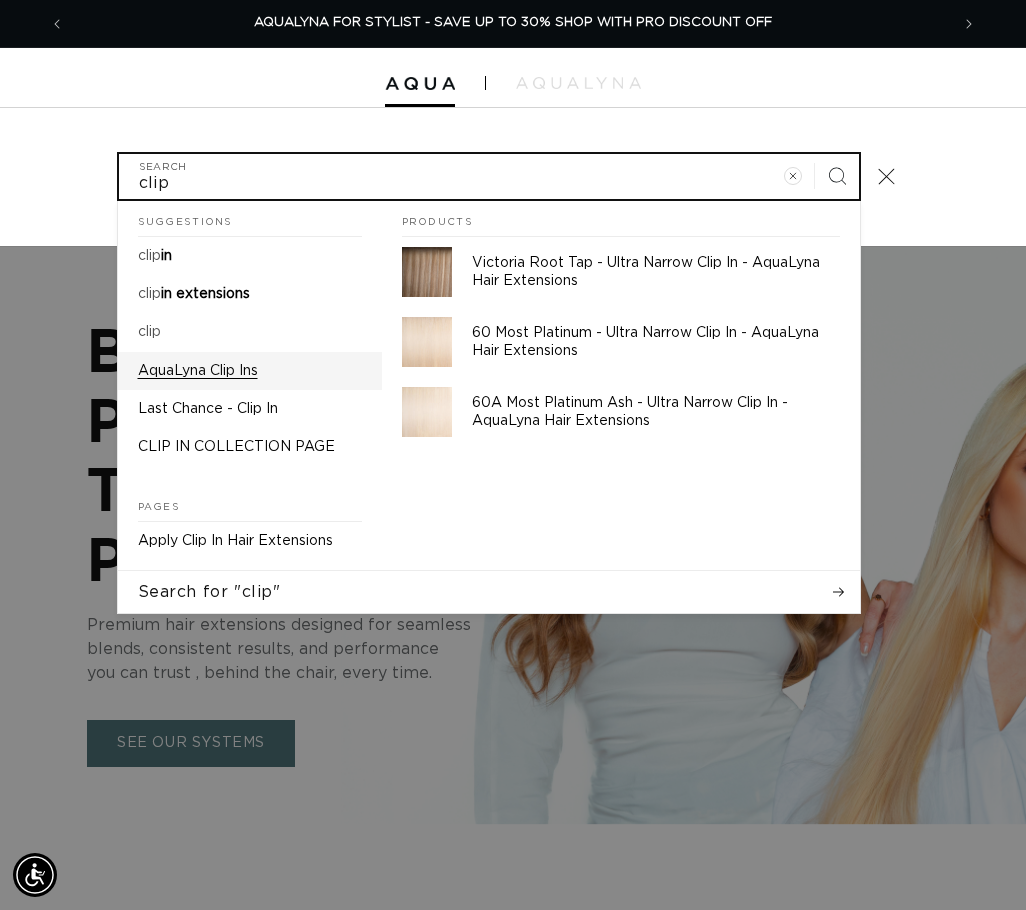 type on "clip" 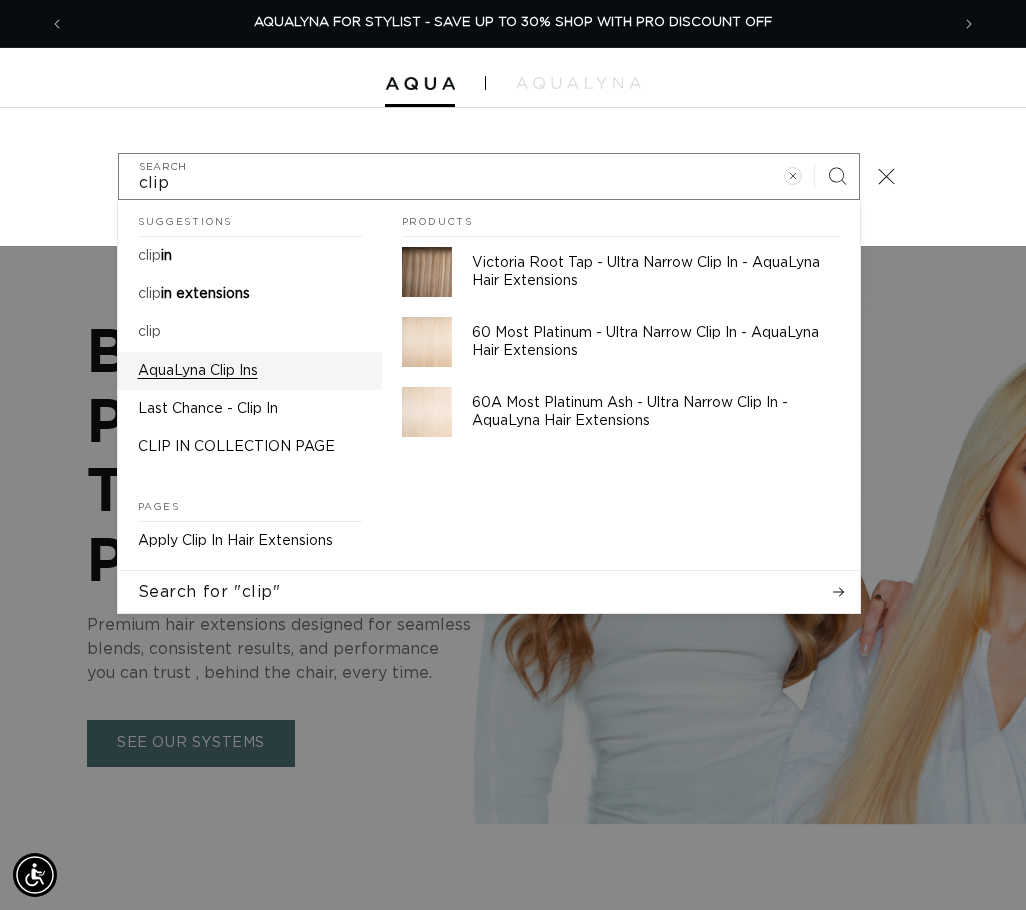 click on "AquaLyna Clip Ins" at bounding box center (198, 371) 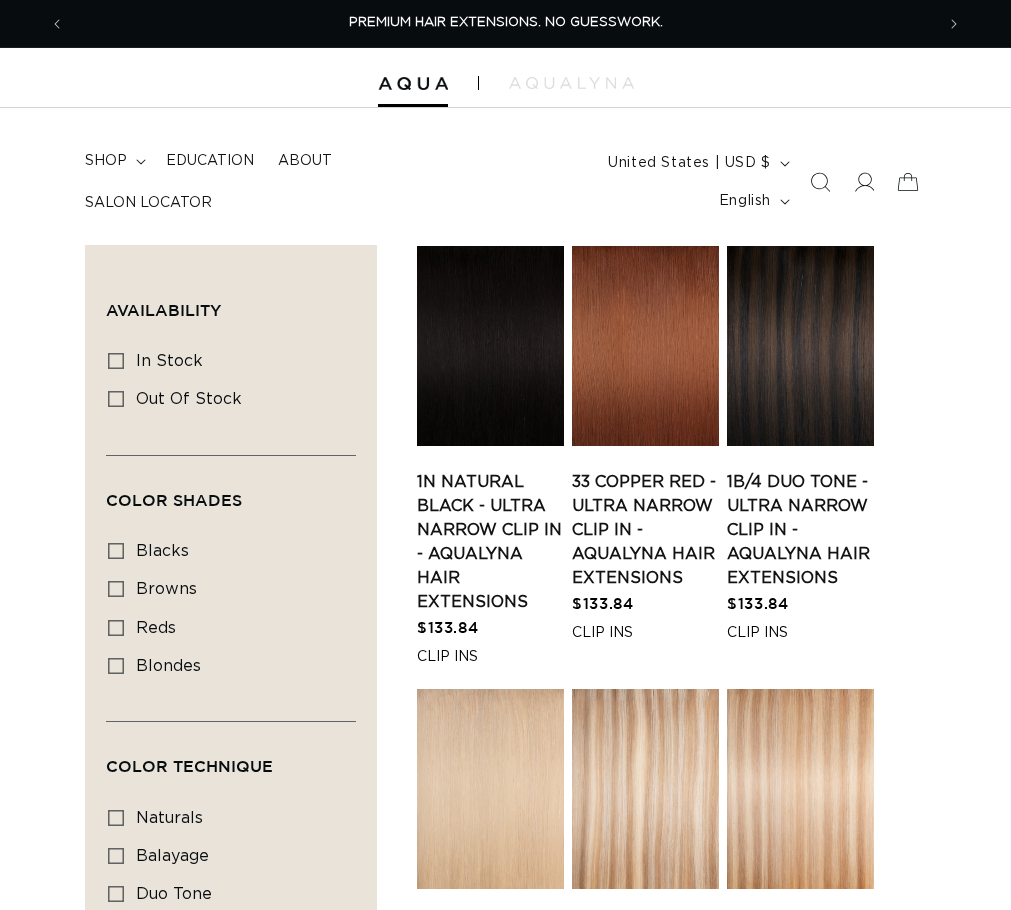 scroll, scrollTop: 0, scrollLeft: 0, axis: both 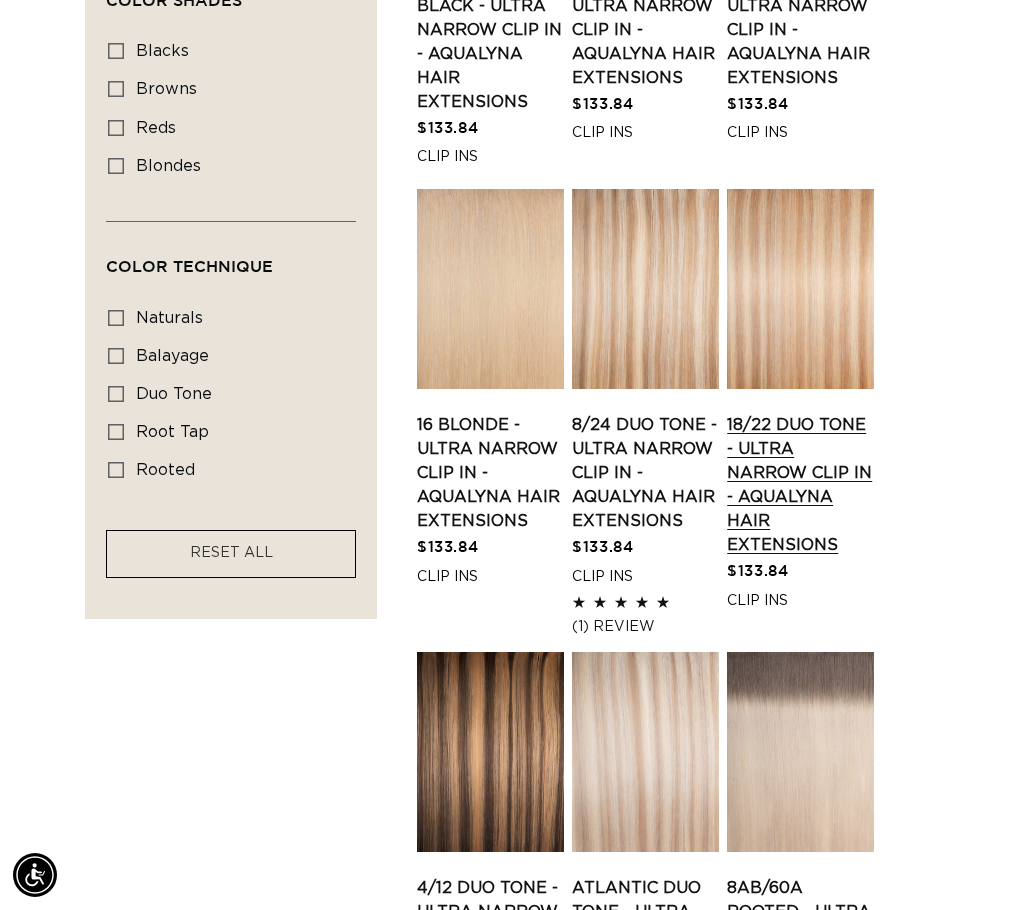 click on "18/22 Duo Tone - Ultra Narrow Clip In - AquaLyna Hair Extensions" at bounding box center [800, 485] 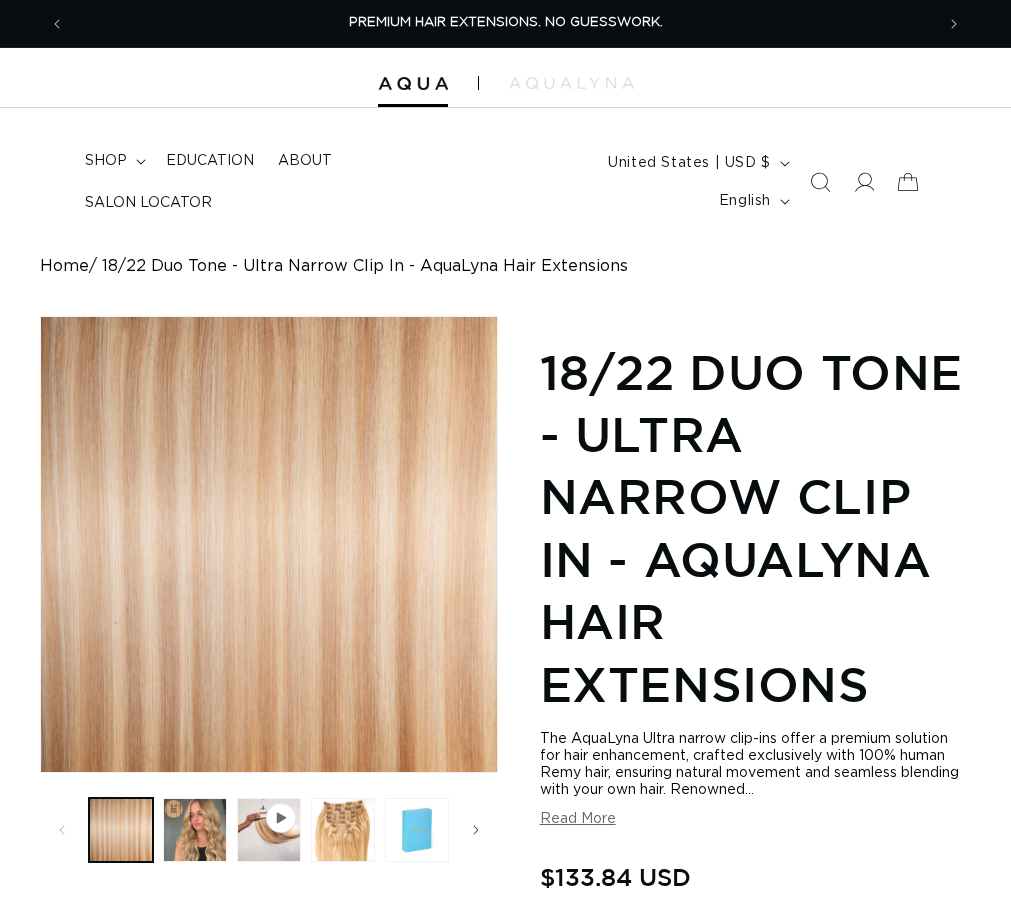 scroll, scrollTop: 0, scrollLeft: 0, axis: both 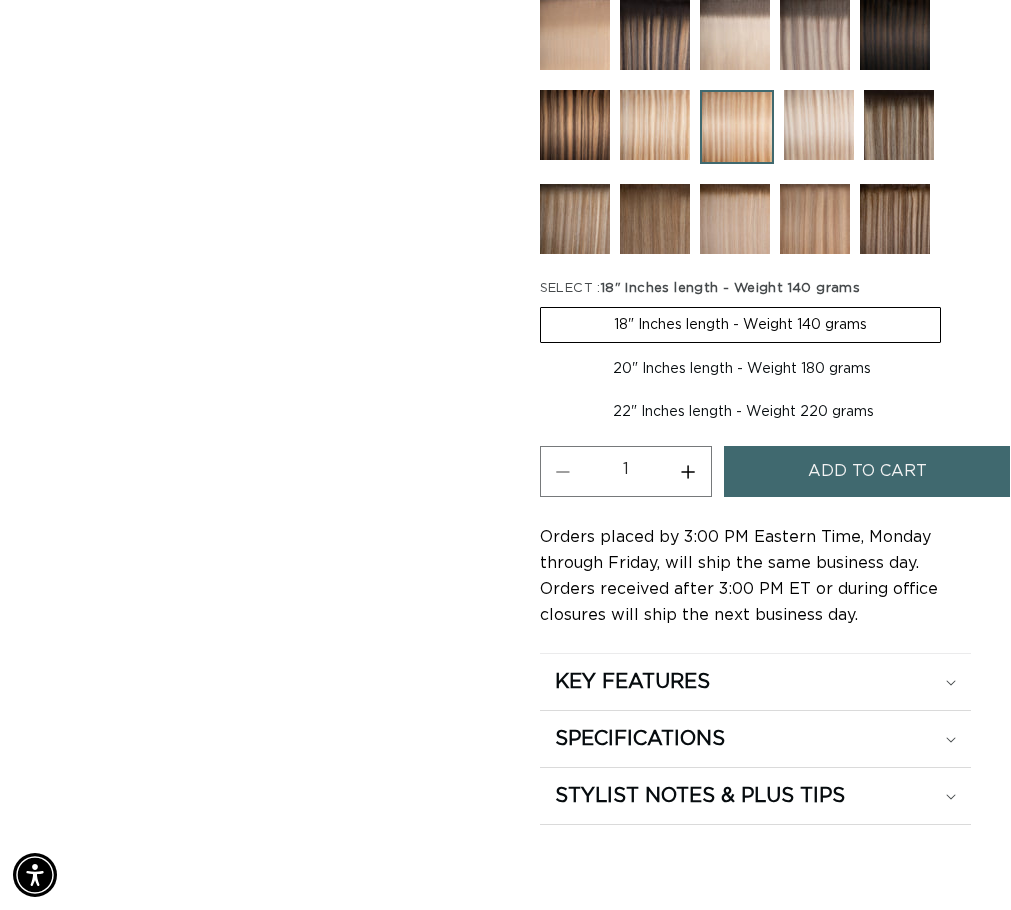click on "22" Inches length - Weight 220 grams Variant sold out or unavailable" at bounding box center (743, 412) 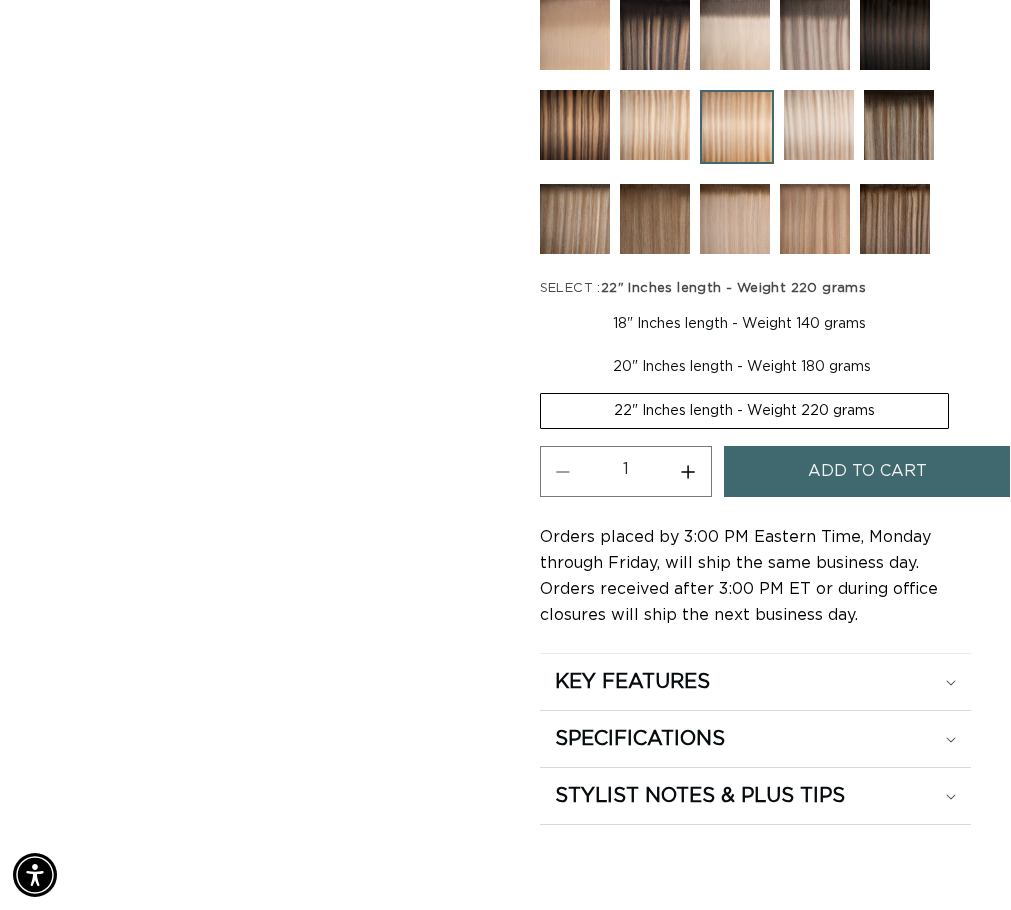 scroll, scrollTop: 0, scrollLeft: 869, axis: horizontal 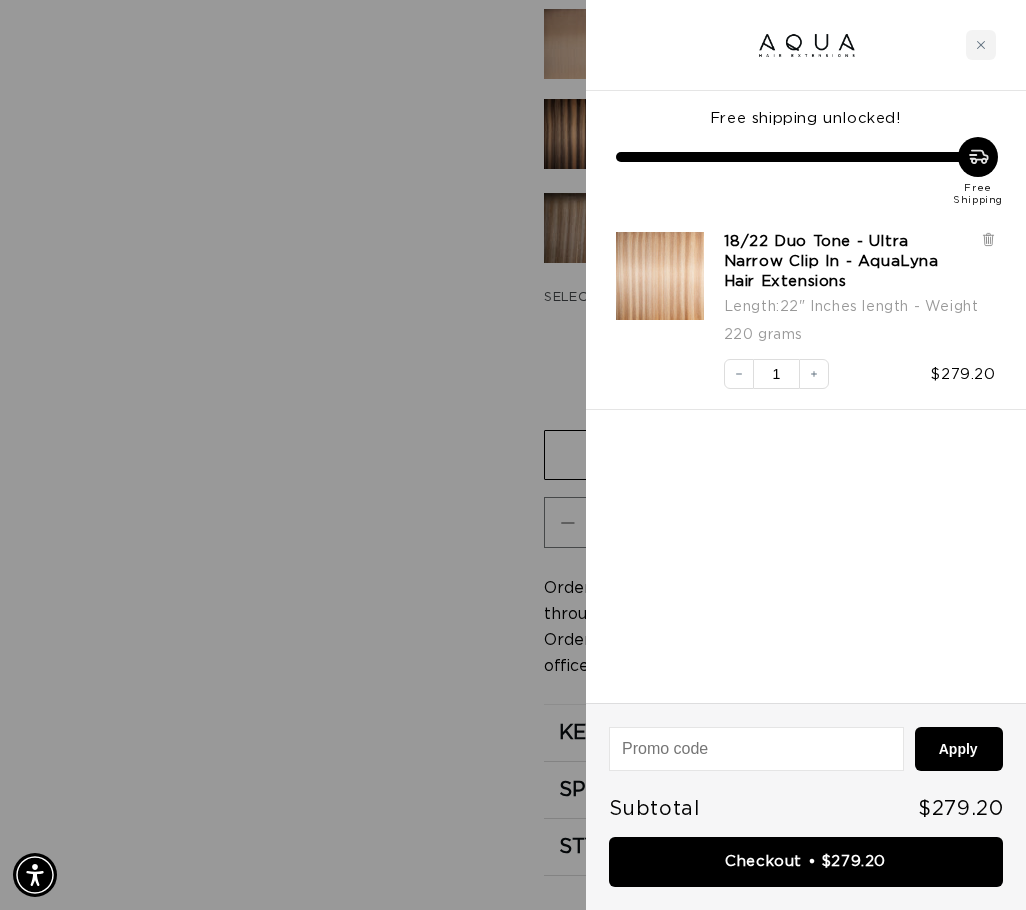 click at bounding box center (513, 455) 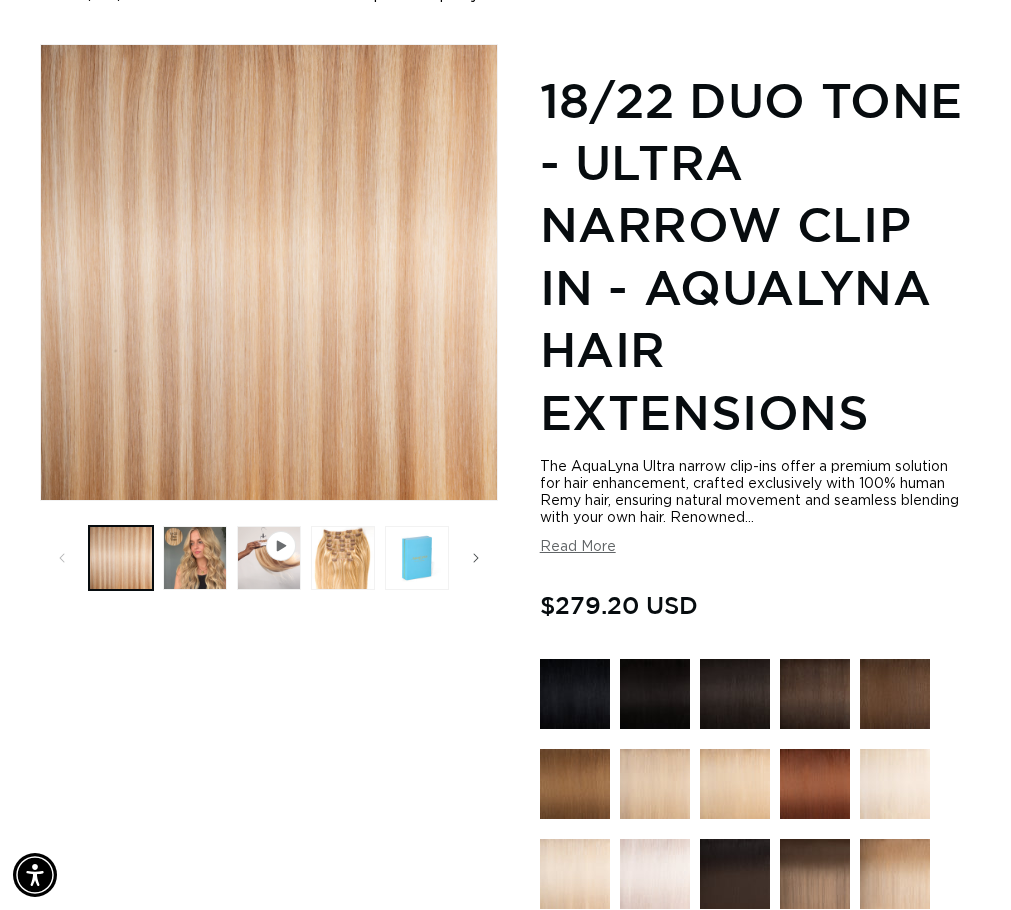 scroll, scrollTop: 0, scrollLeft: 0, axis: both 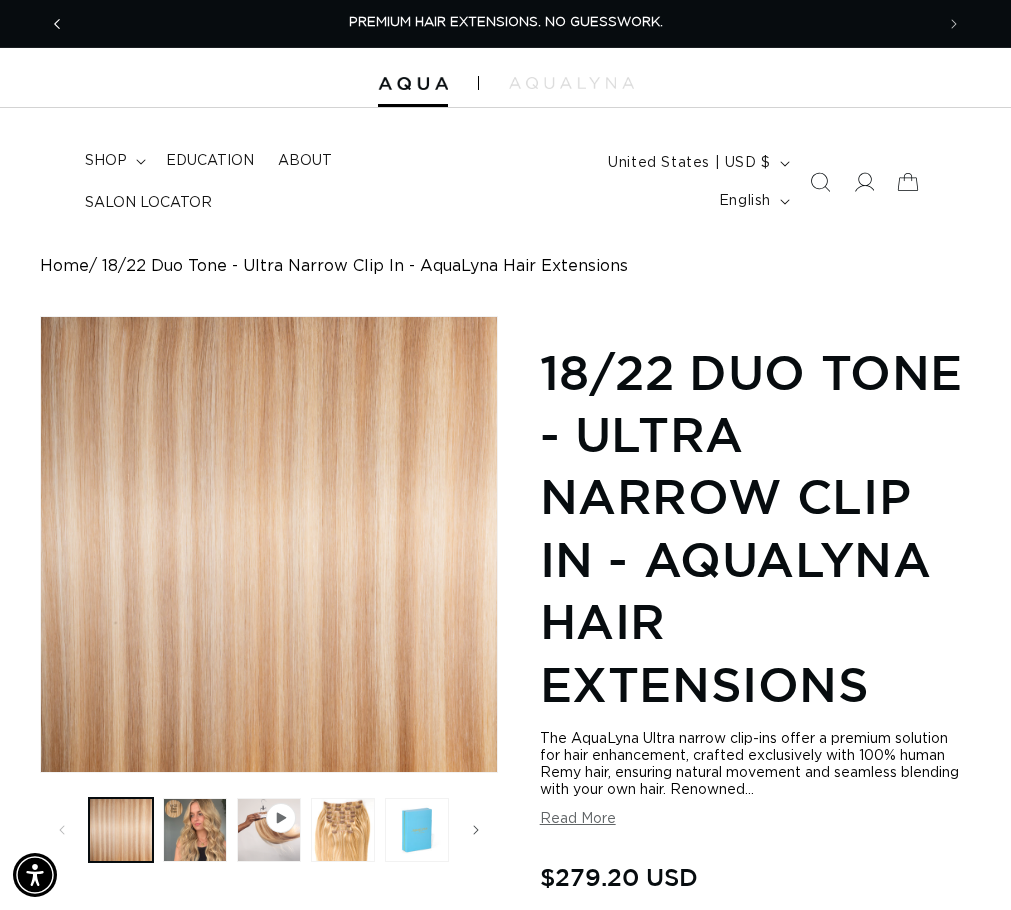 click 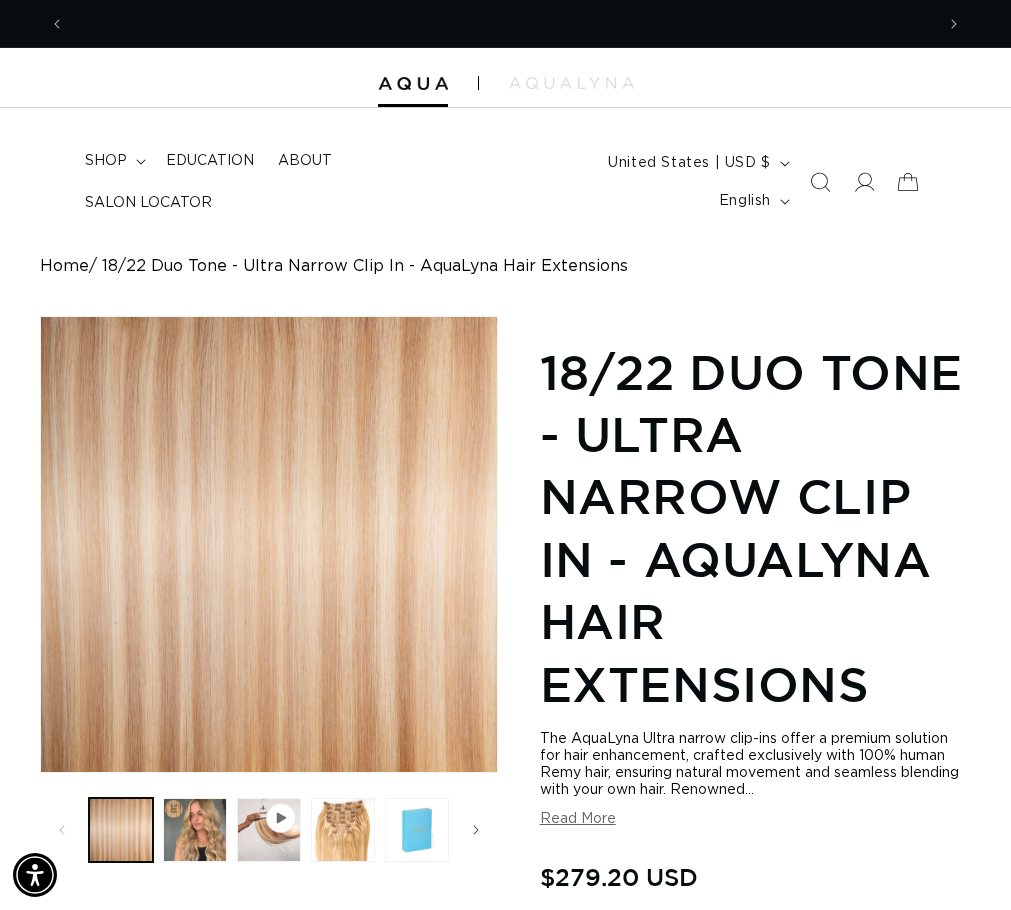 scroll, scrollTop: 0, scrollLeft: 1738, axis: horizontal 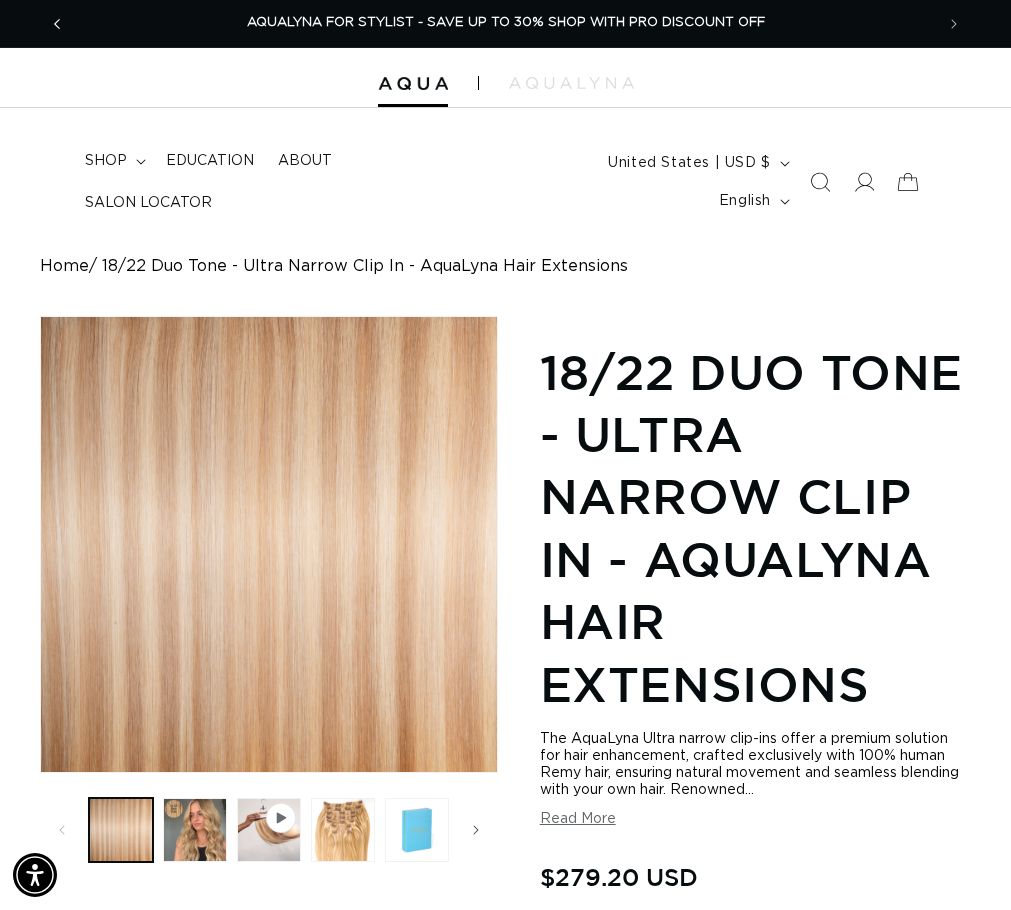 click at bounding box center (57, 24) 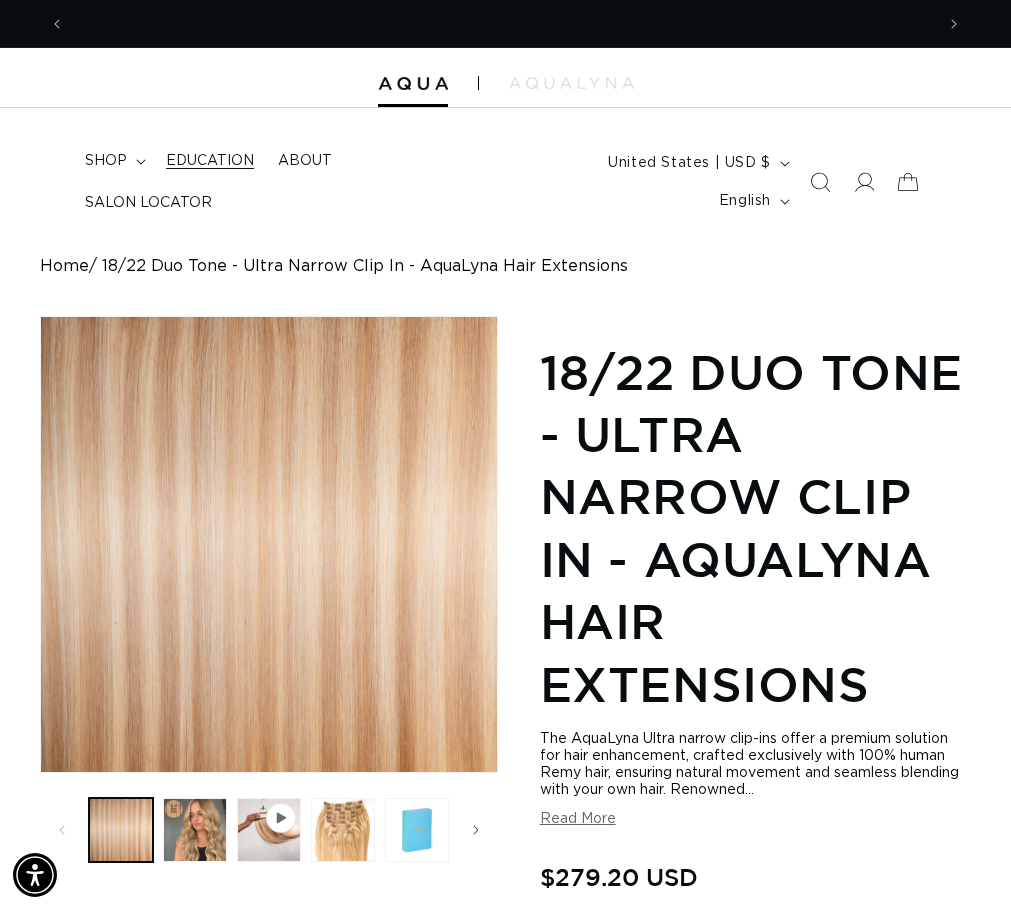 scroll, scrollTop: 0, scrollLeft: 869, axis: horizontal 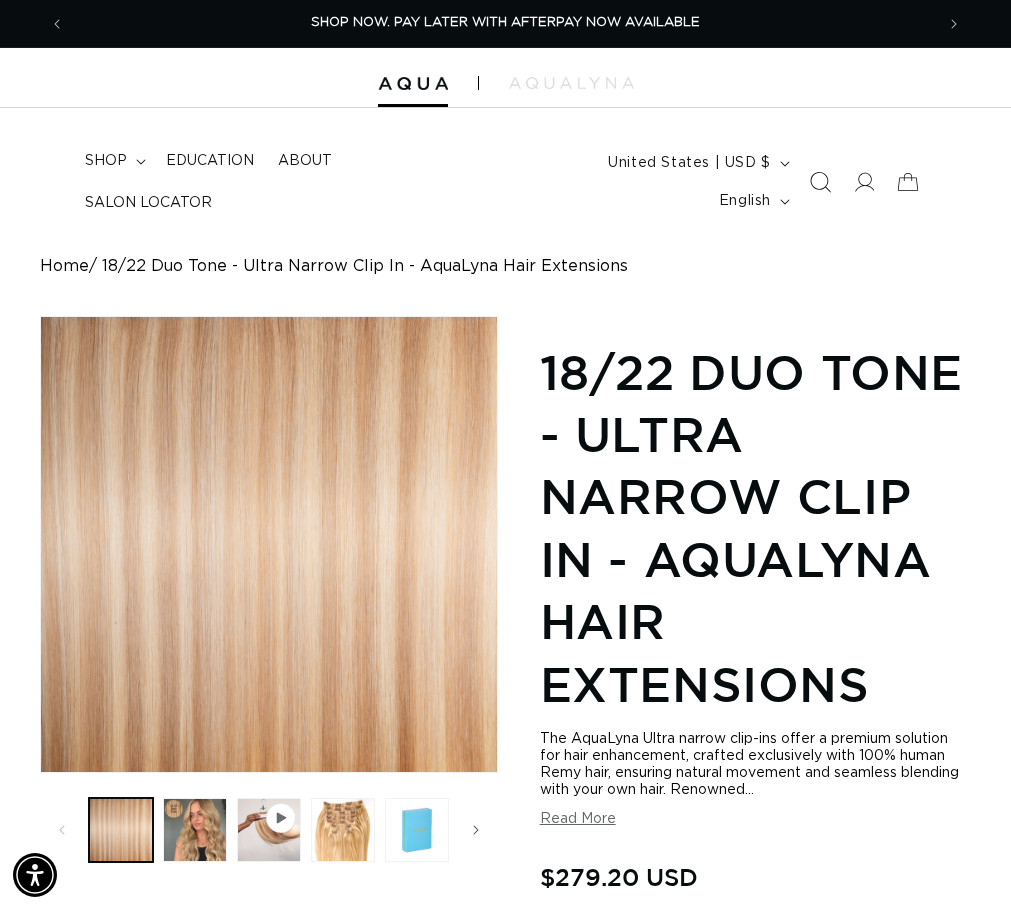 click 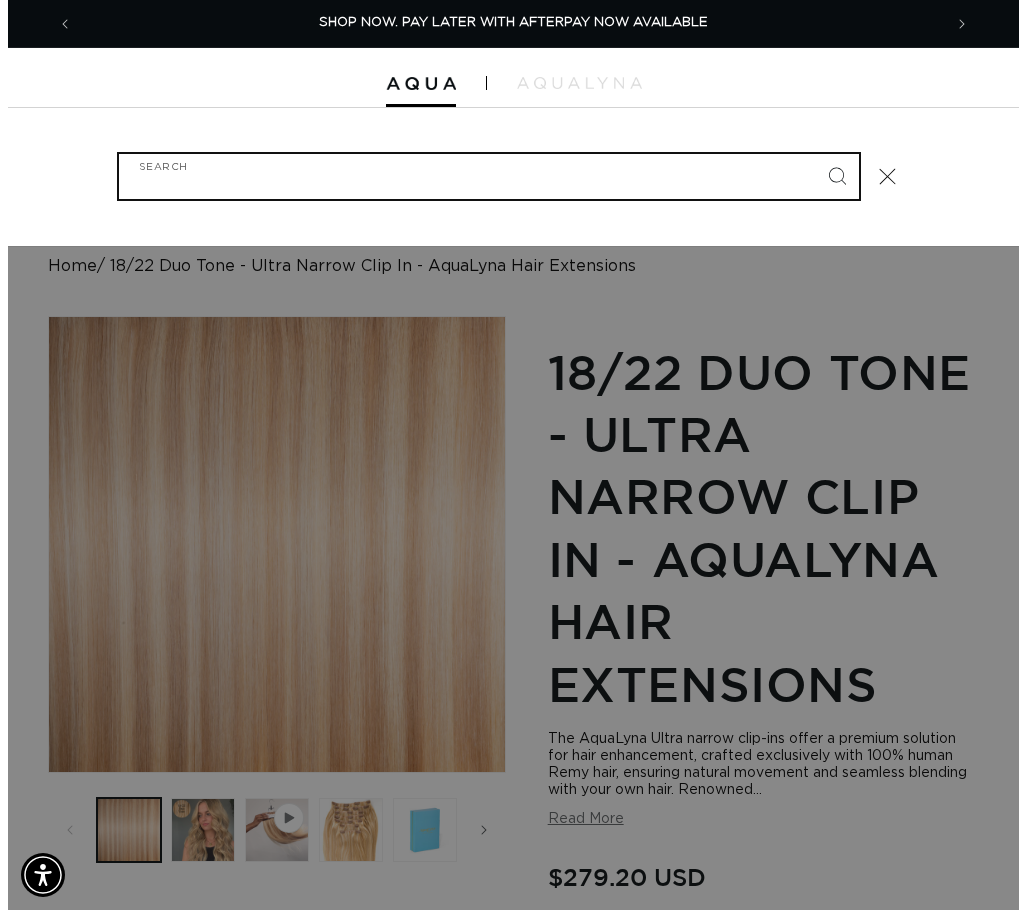 scroll, scrollTop: 0, scrollLeft: 884, axis: horizontal 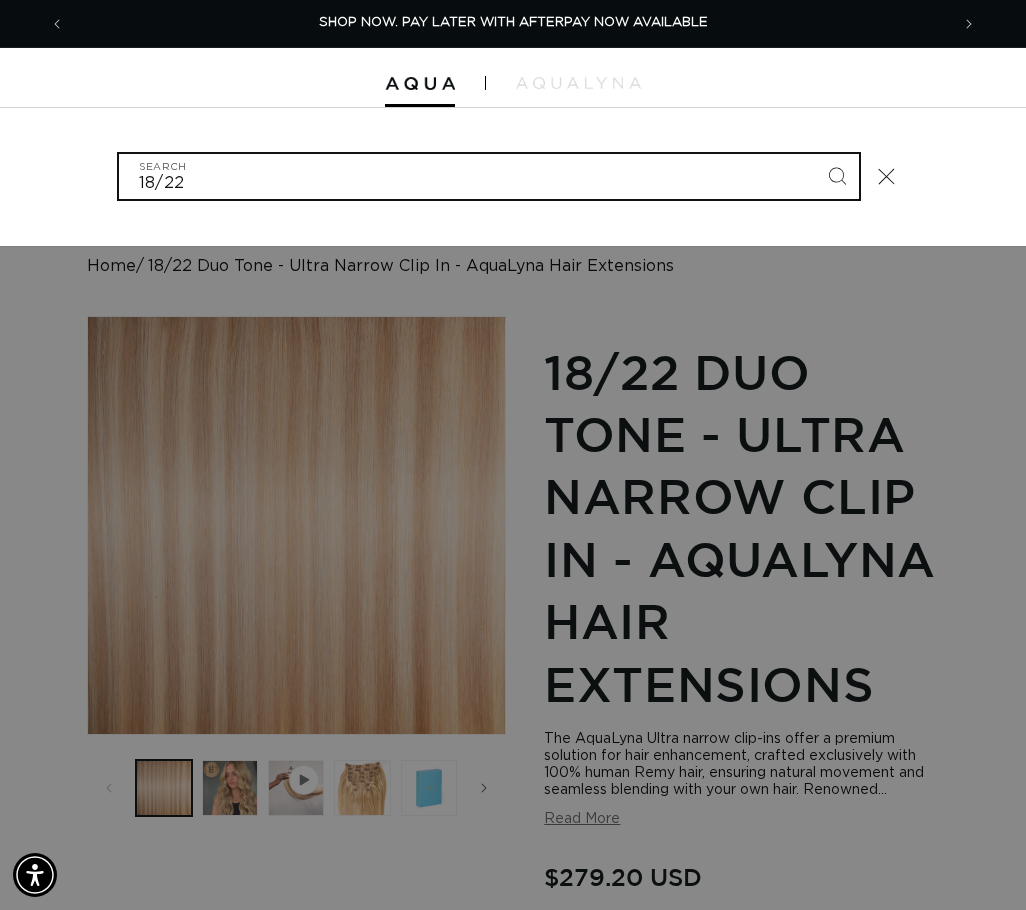 type on "18/22" 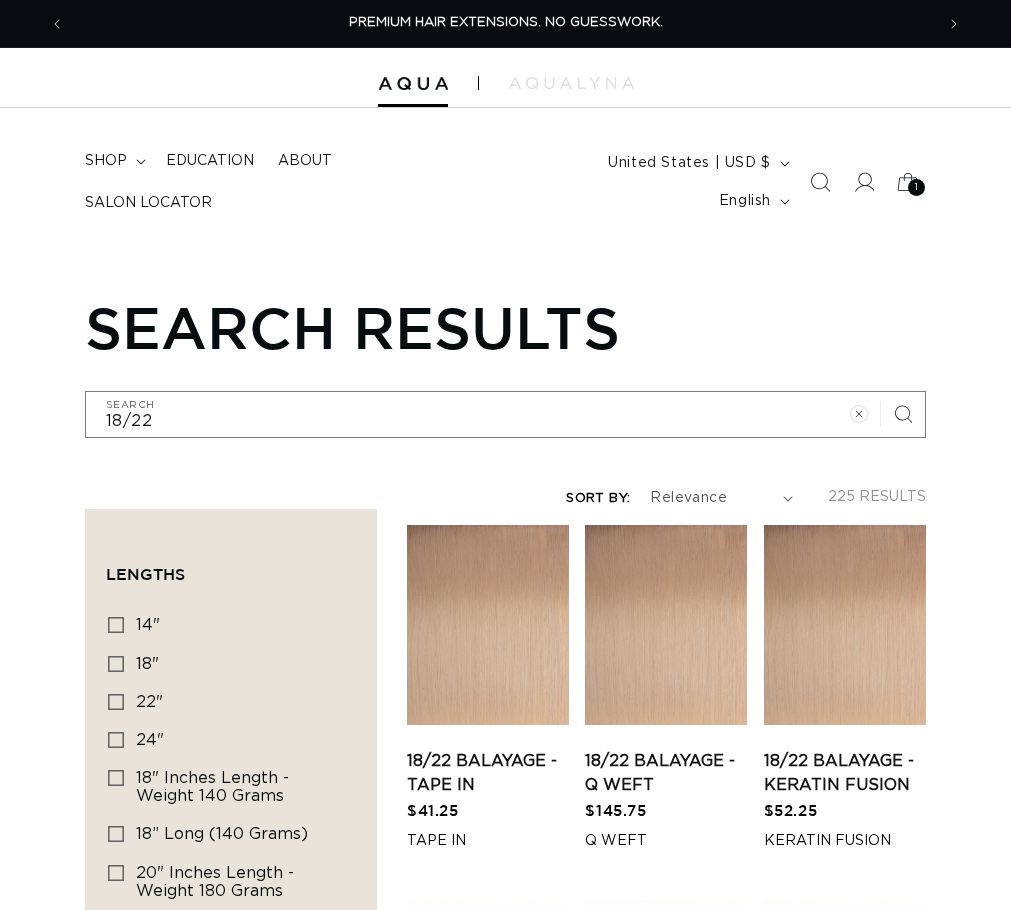scroll, scrollTop: 0, scrollLeft: 0, axis: both 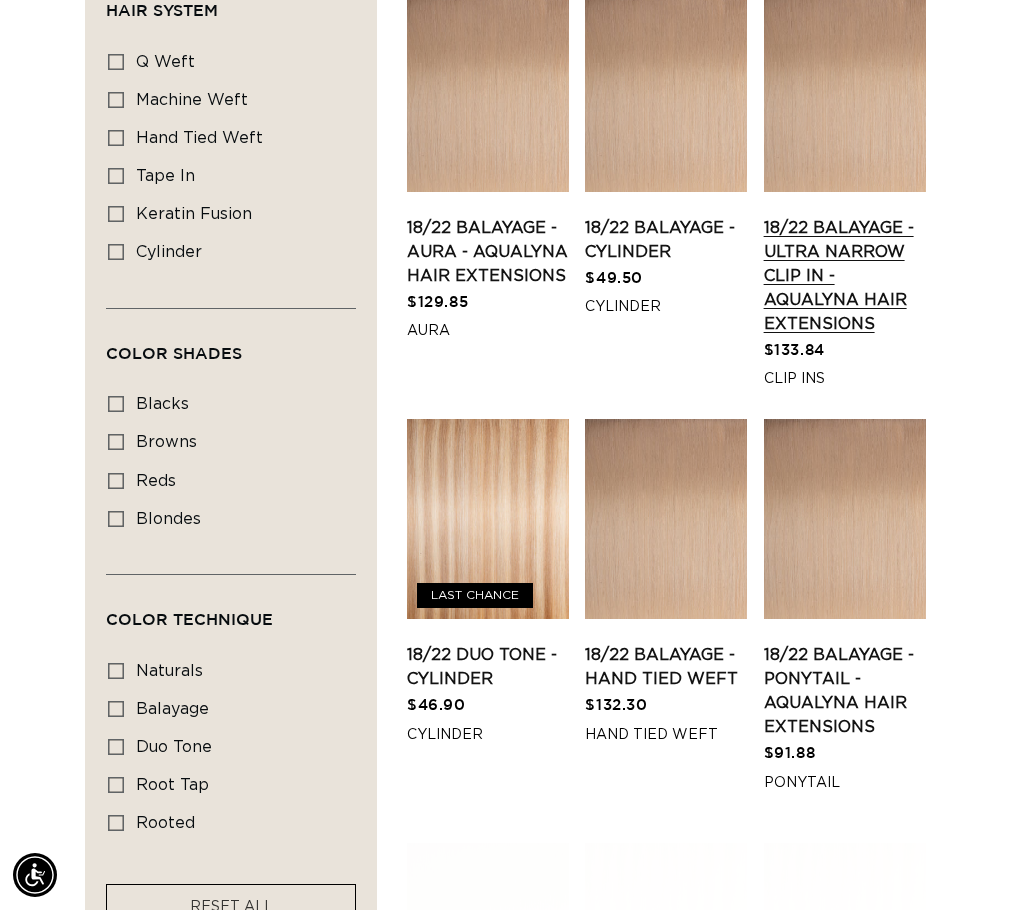 click on "18/22 Balayage - Ultra Narrow Clip In - AquaLyna Hair Extensions" at bounding box center [845, 276] 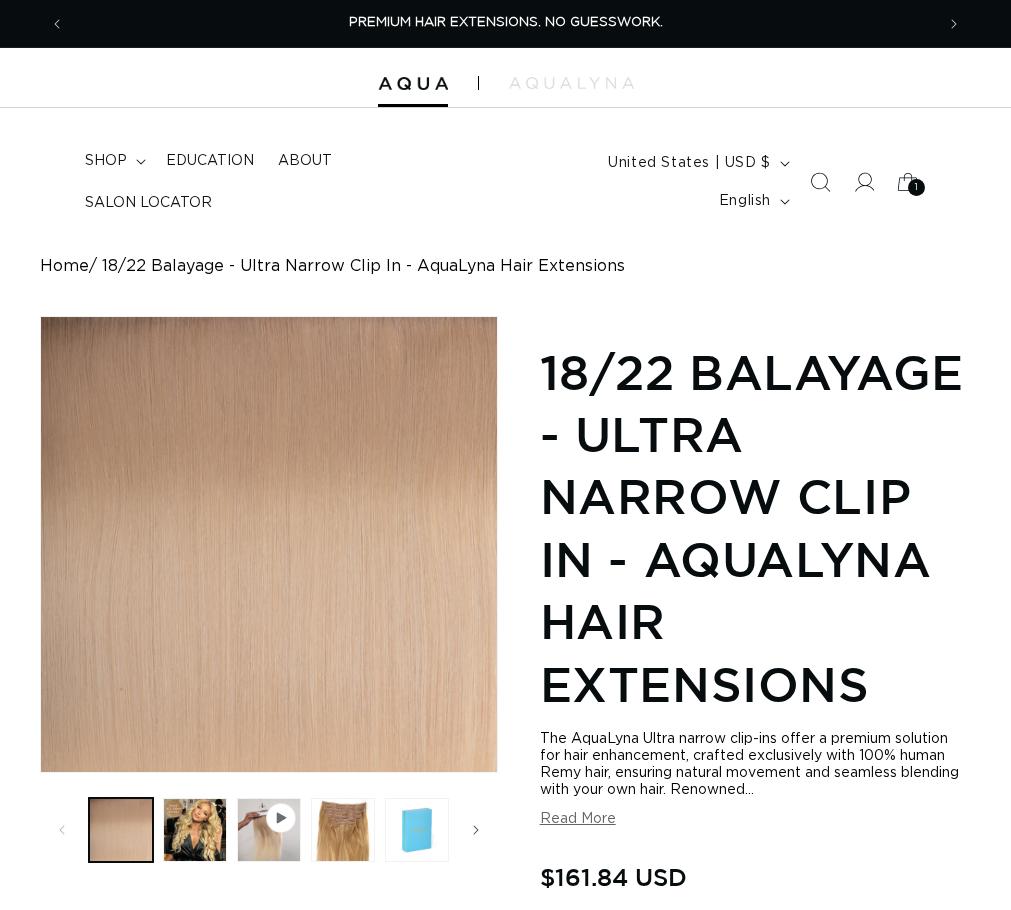 scroll, scrollTop: 600, scrollLeft: 0, axis: vertical 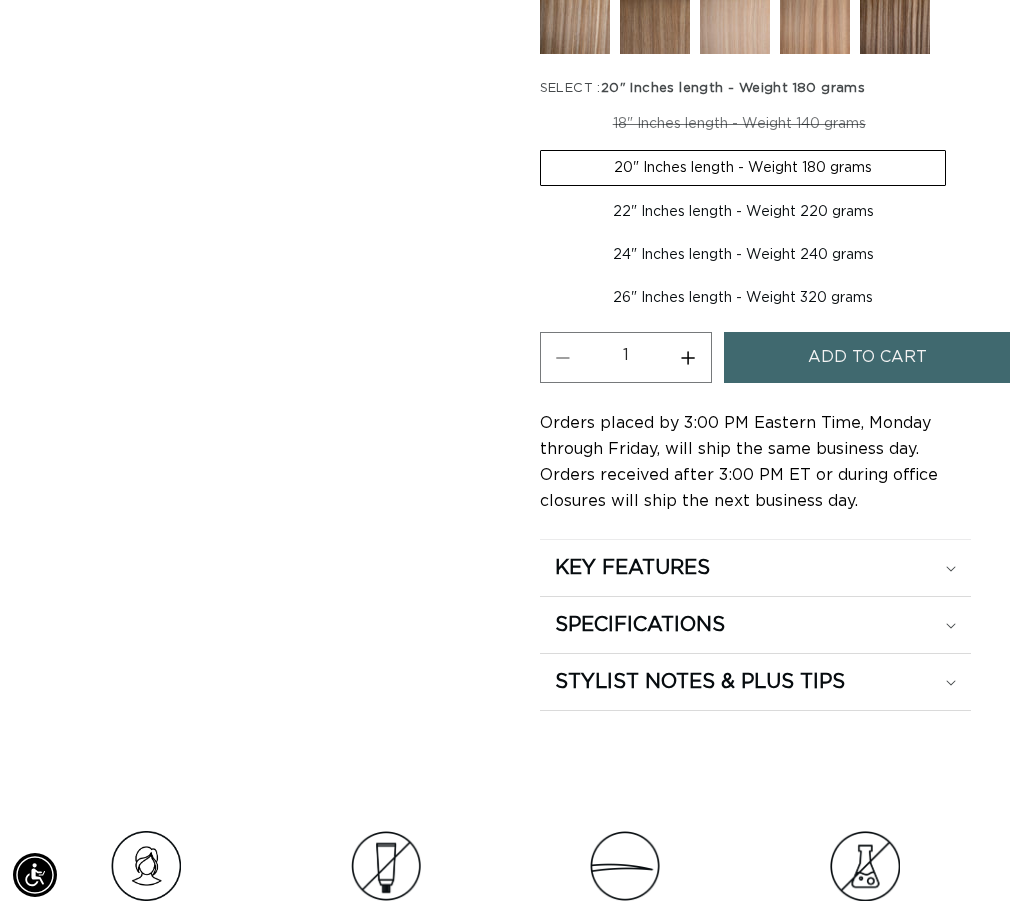 click on "24" Inches length - Weight 240 grams Variant sold out or unavailable" at bounding box center (743, 255) 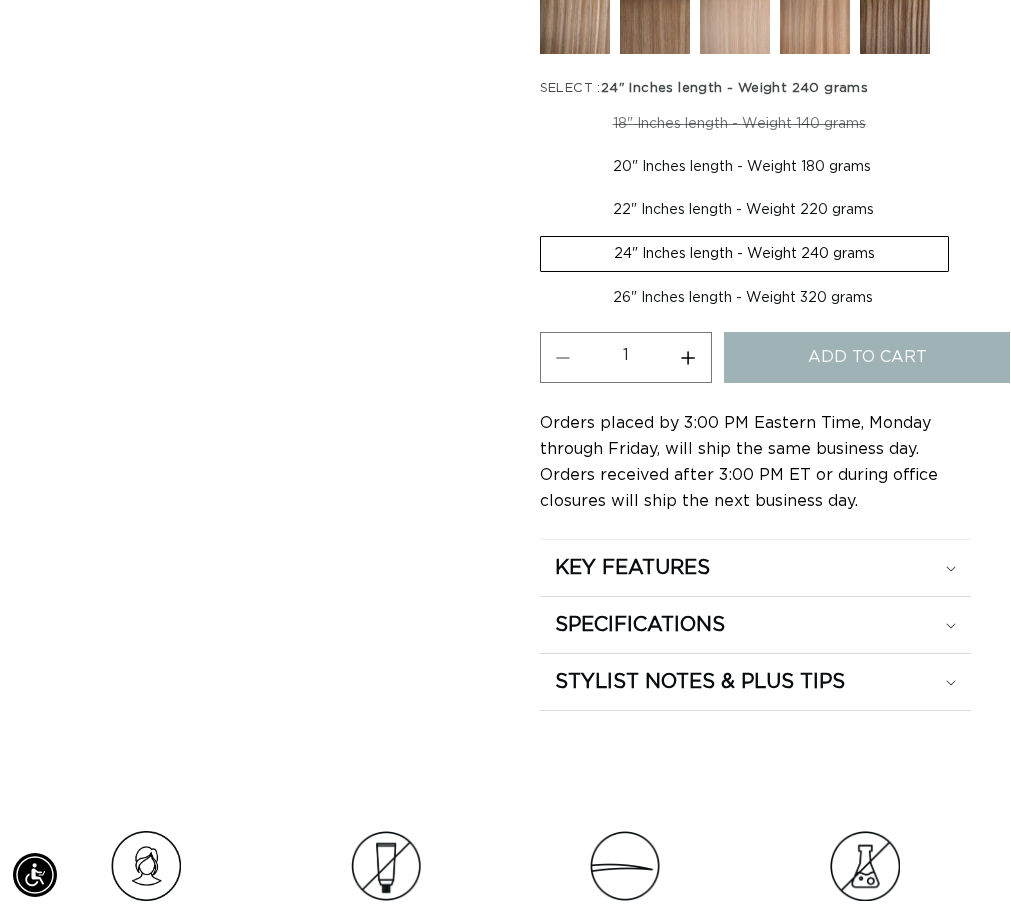 scroll, scrollTop: 0, scrollLeft: 869, axis: horizontal 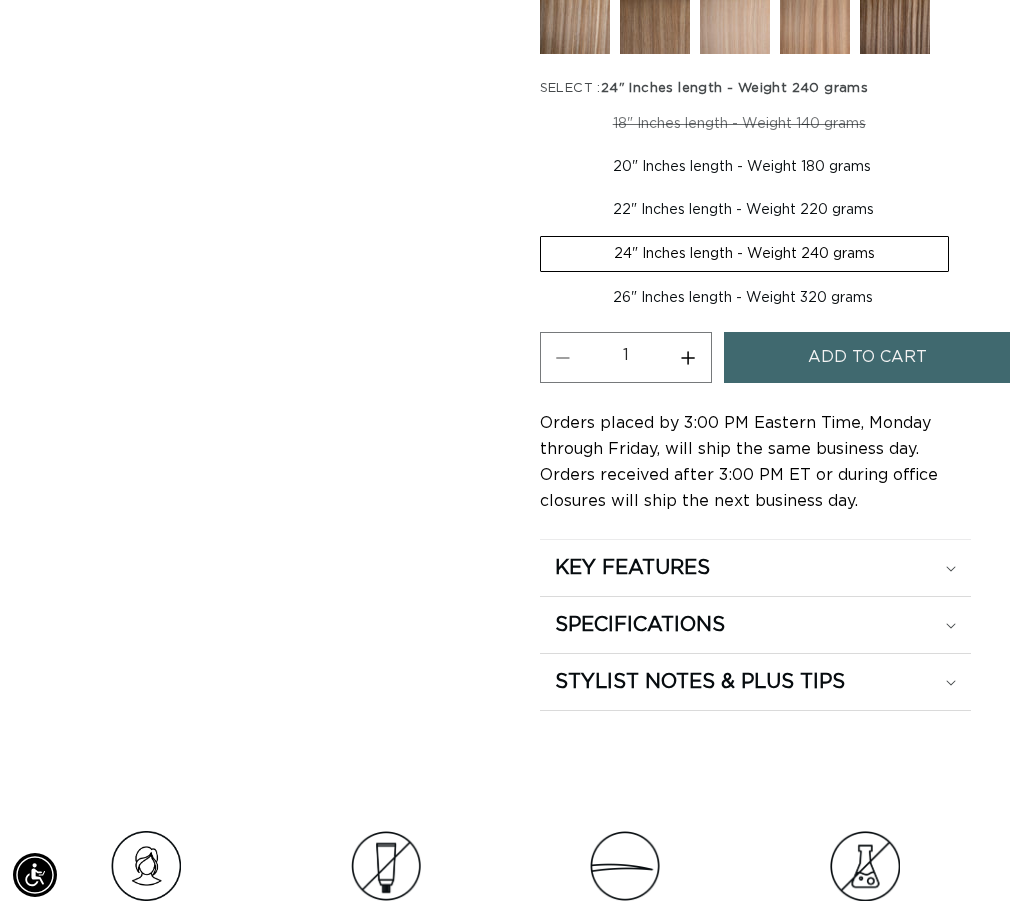 click on "Add to cart" at bounding box center [867, 357] 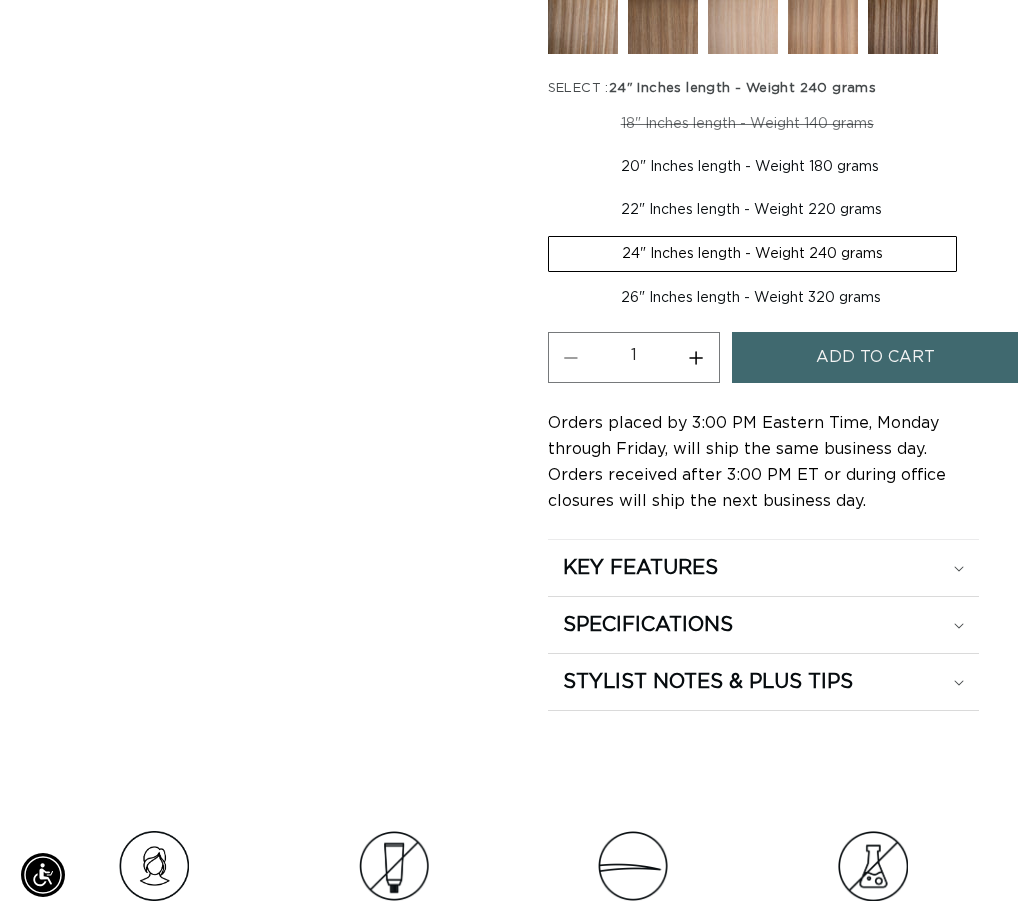 scroll, scrollTop: 1391, scrollLeft: 0, axis: vertical 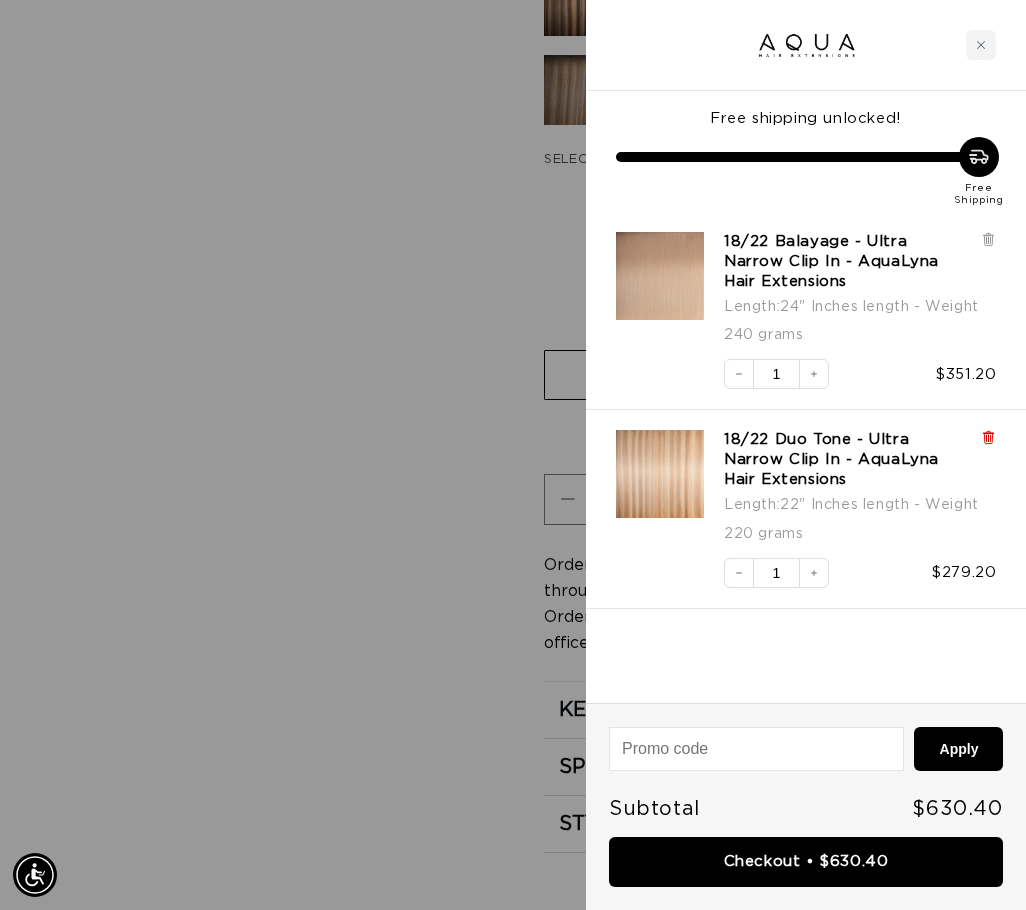 click 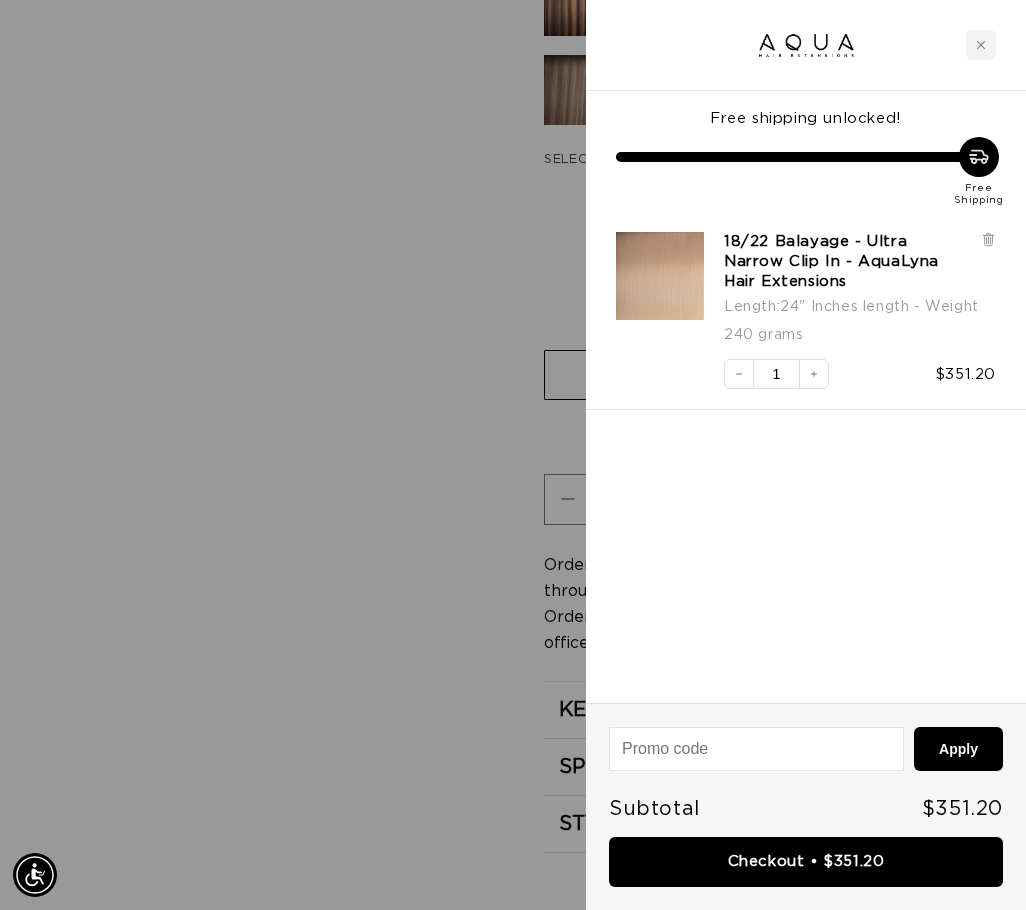 scroll, scrollTop: 0, scrollLeft: 884, axis: horizontal 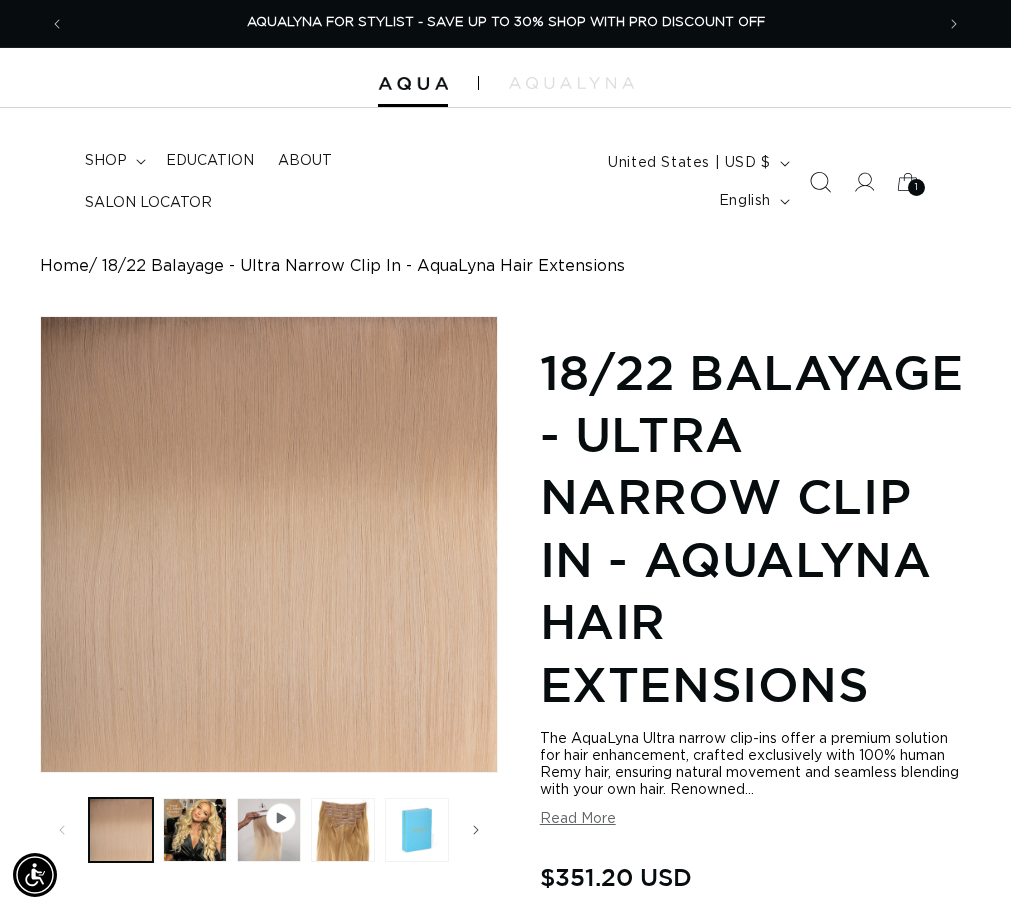 click 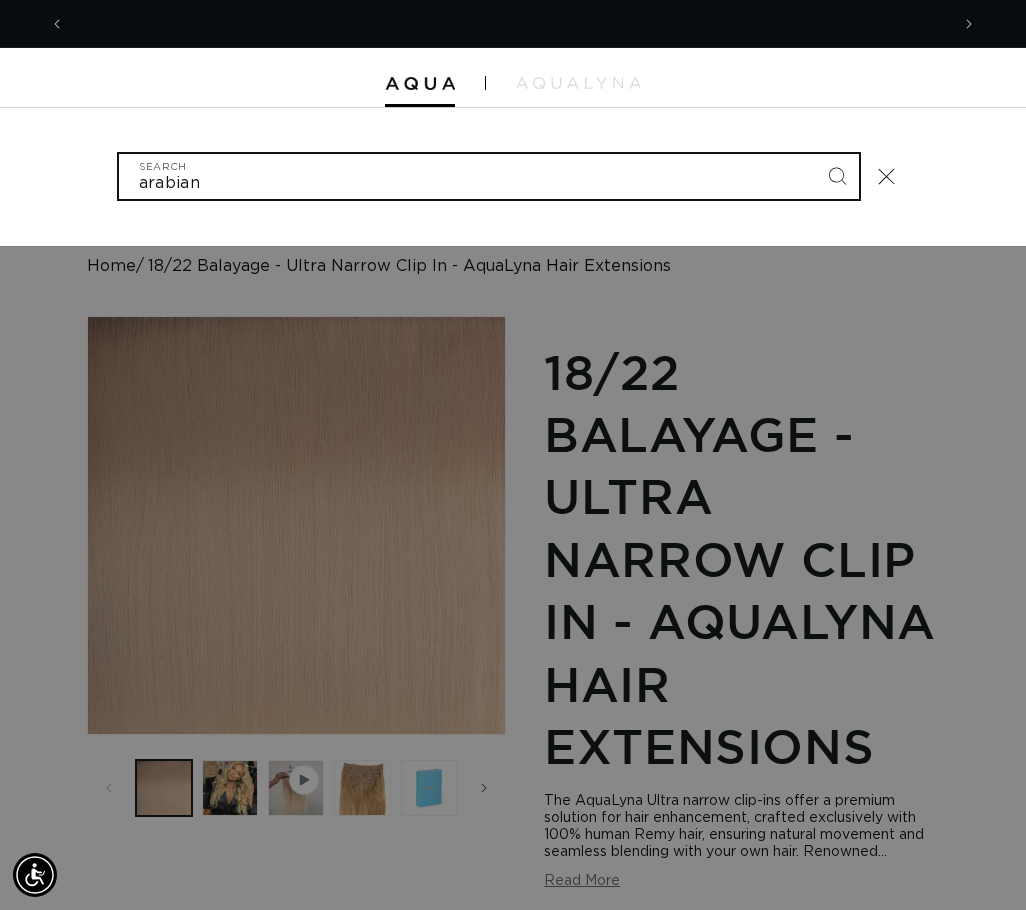 scroll, scrollTop: 0, scrollLeft: 0, axis: both 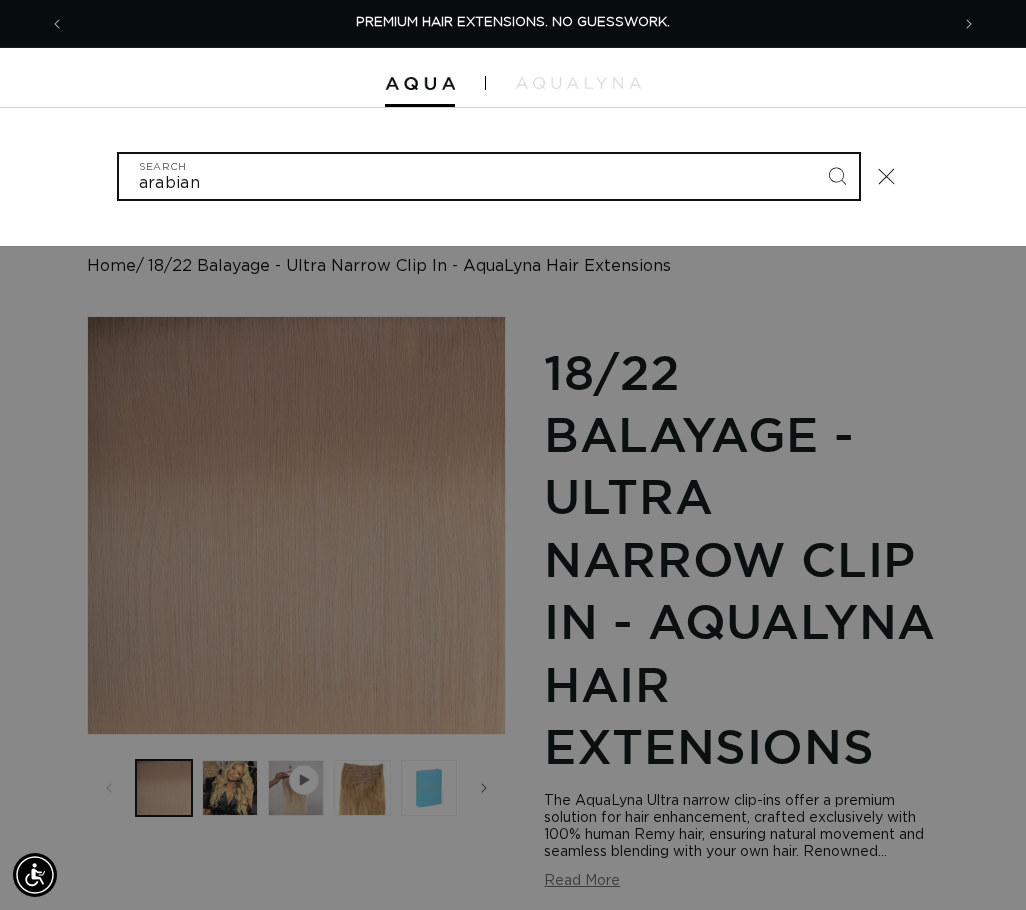 type on "arabian" 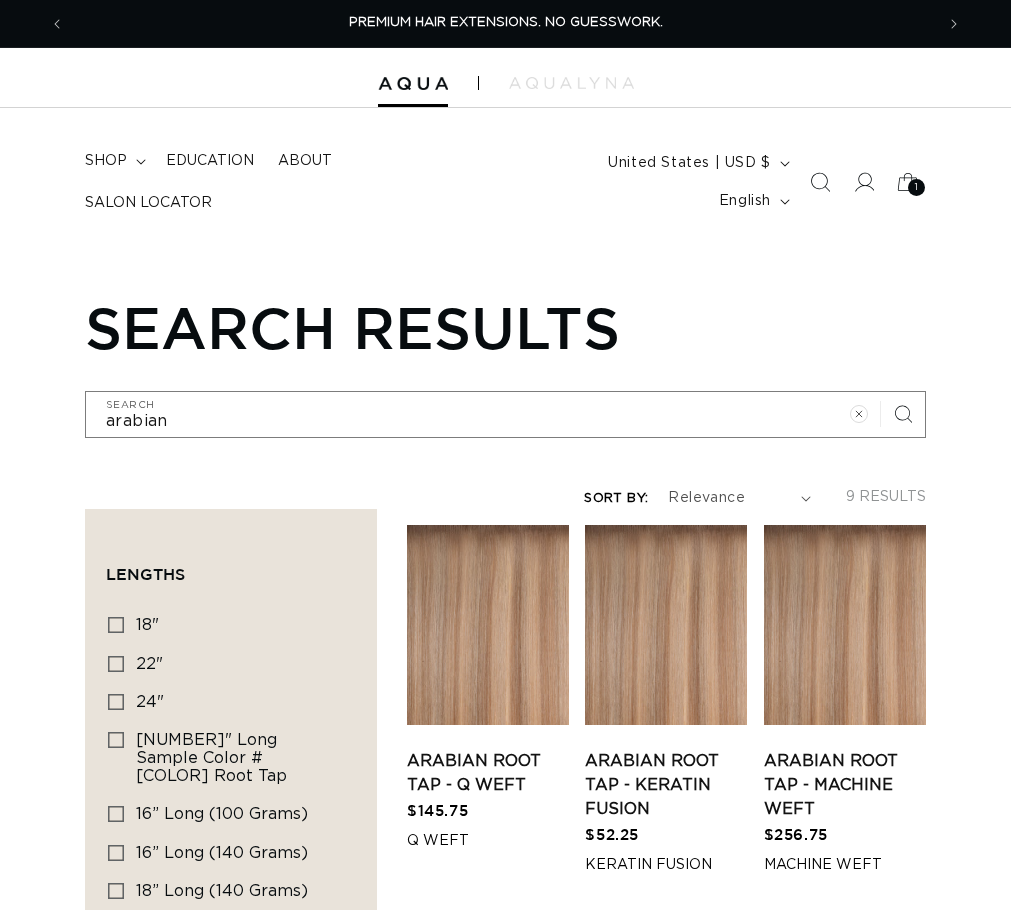 scroll, scrollTop: 0, scrollLeft: 0, axis: both 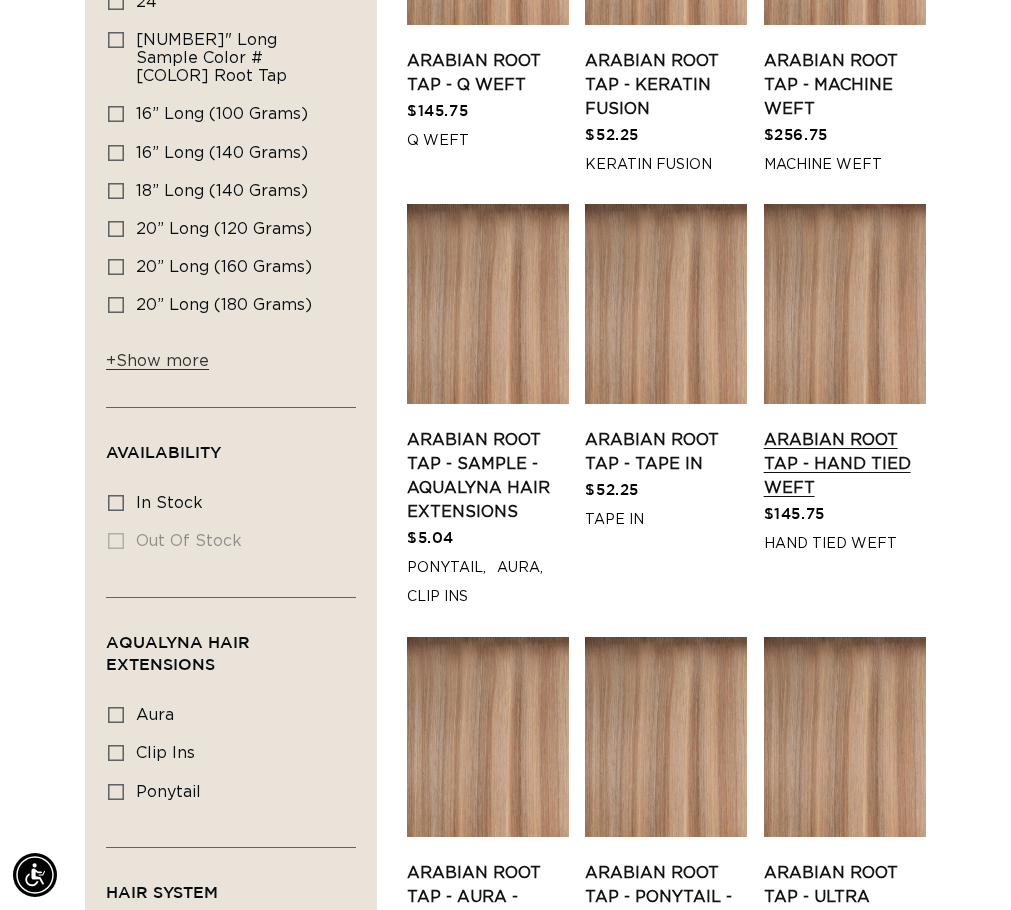 click on "Arabian Root Tap - Hand Tied Weft" at bounding box center [845, 464] 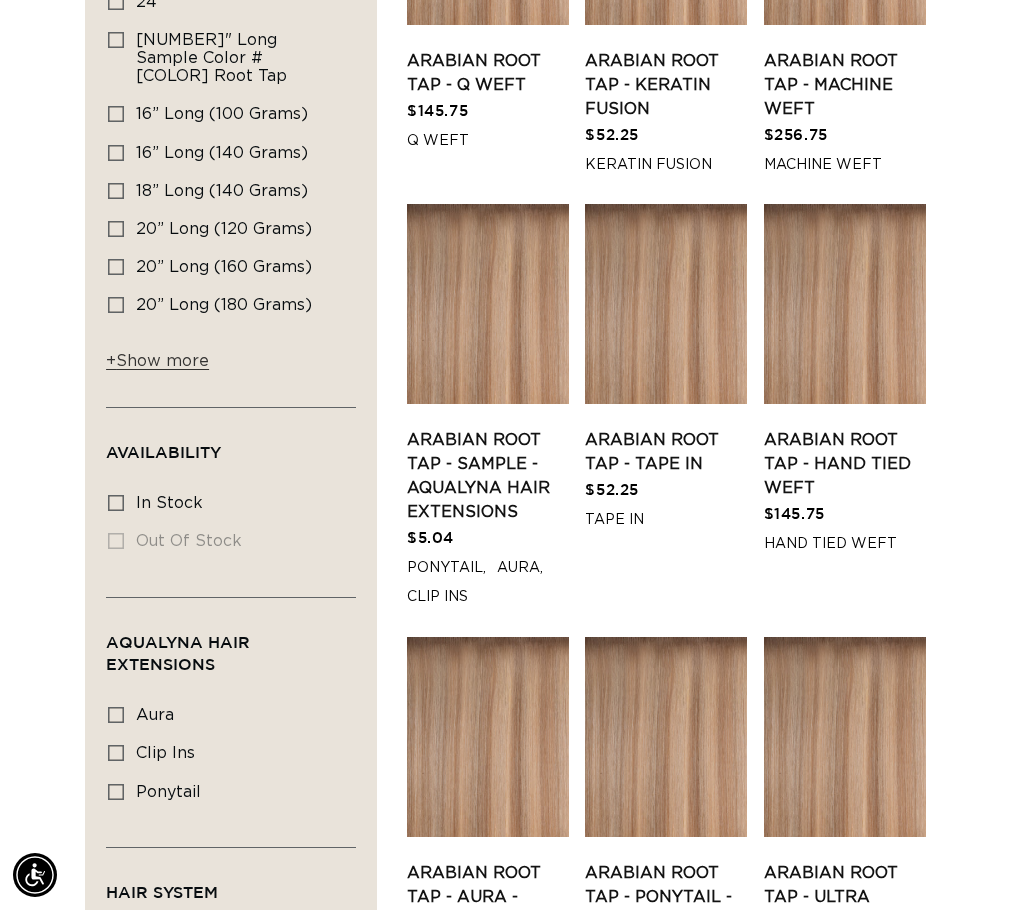 scroll, scrollTop: 0, scrollLeft: 1738, axis: horizontal 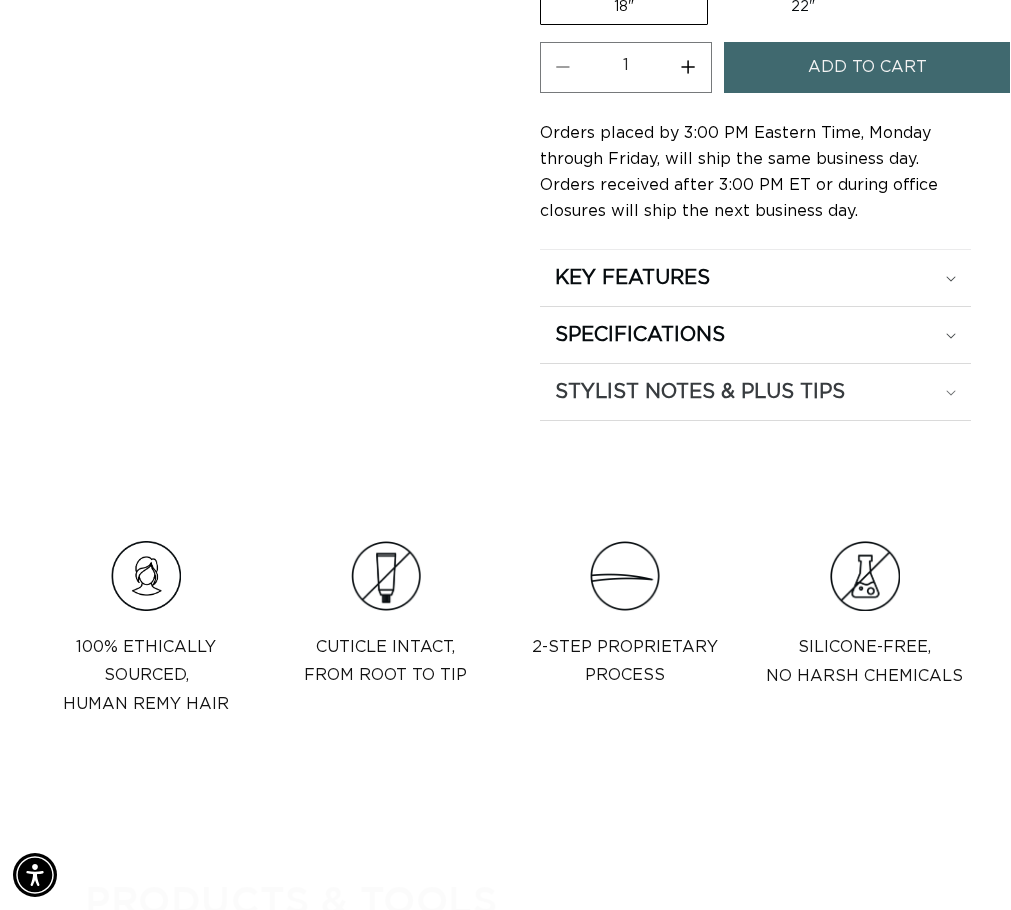 click on "STYLIST NOTES & PLUS TIPS" at bounding box center (632, 278) 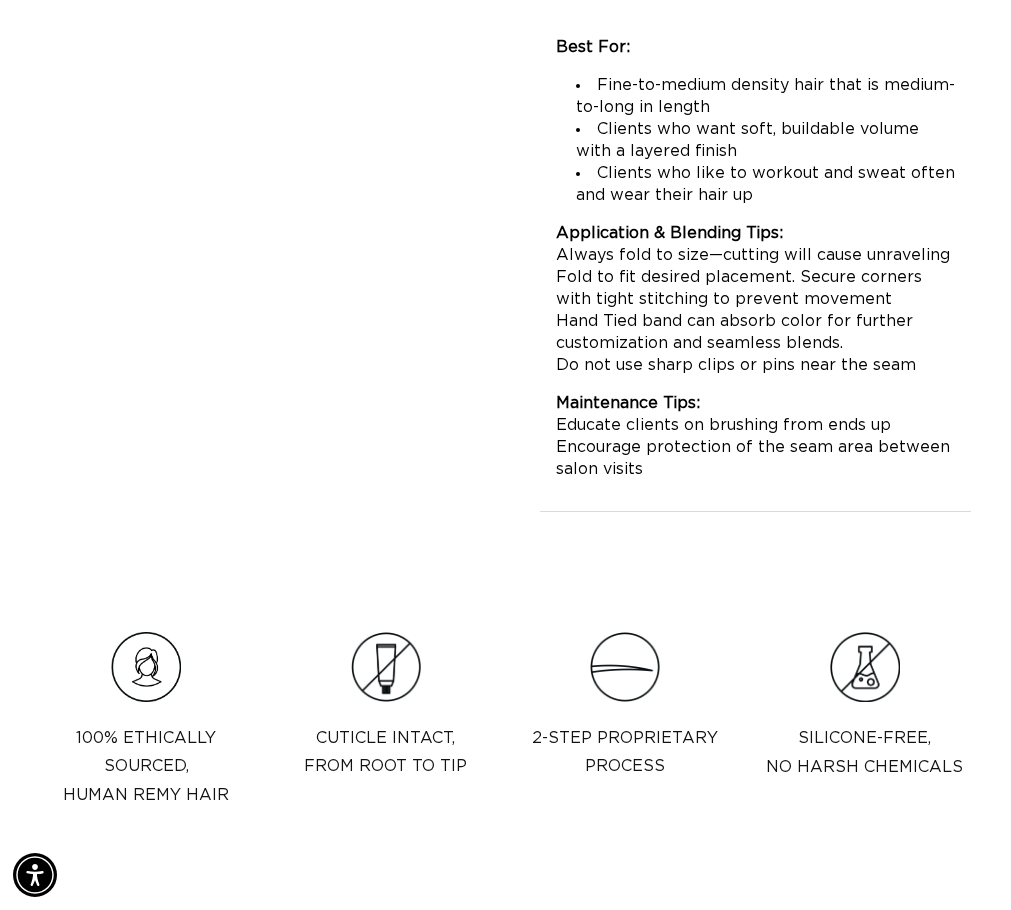 scroll, scrollTop: 1794, scrollLeft: 0, axis: vertical 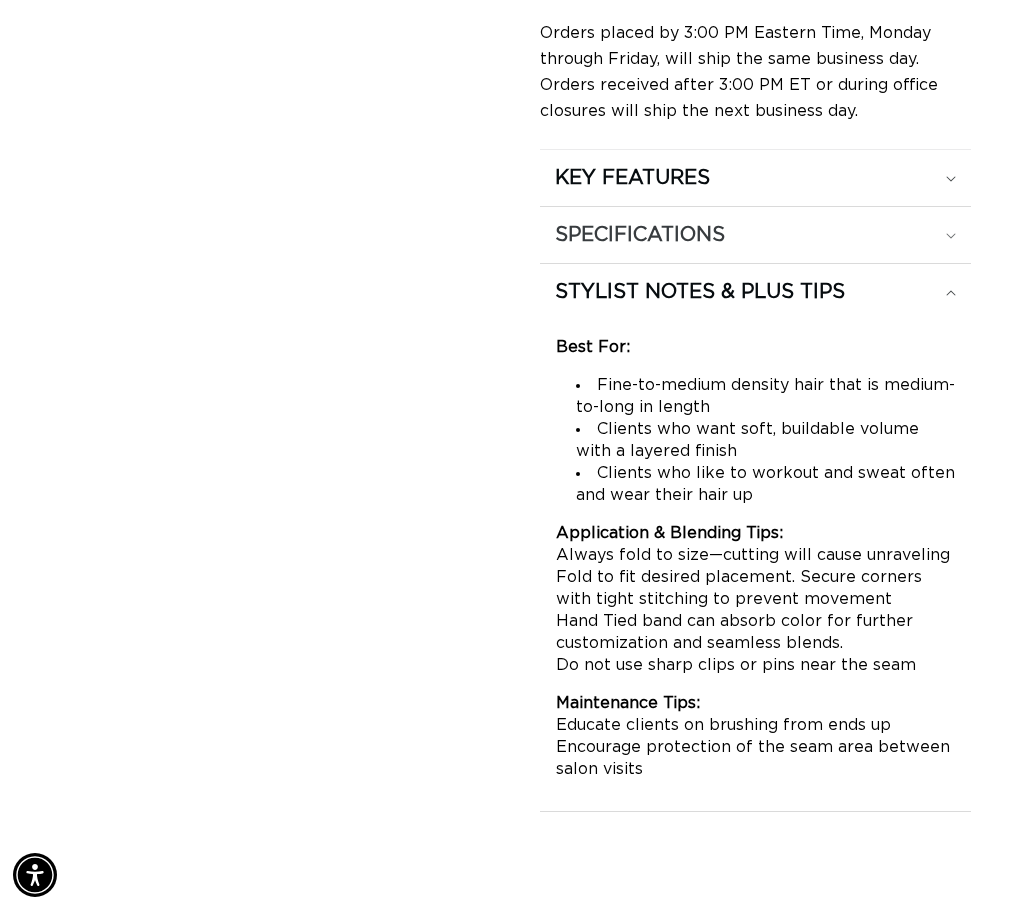 click on "SPECIFICATIONS" at bounding box center [755, 178] 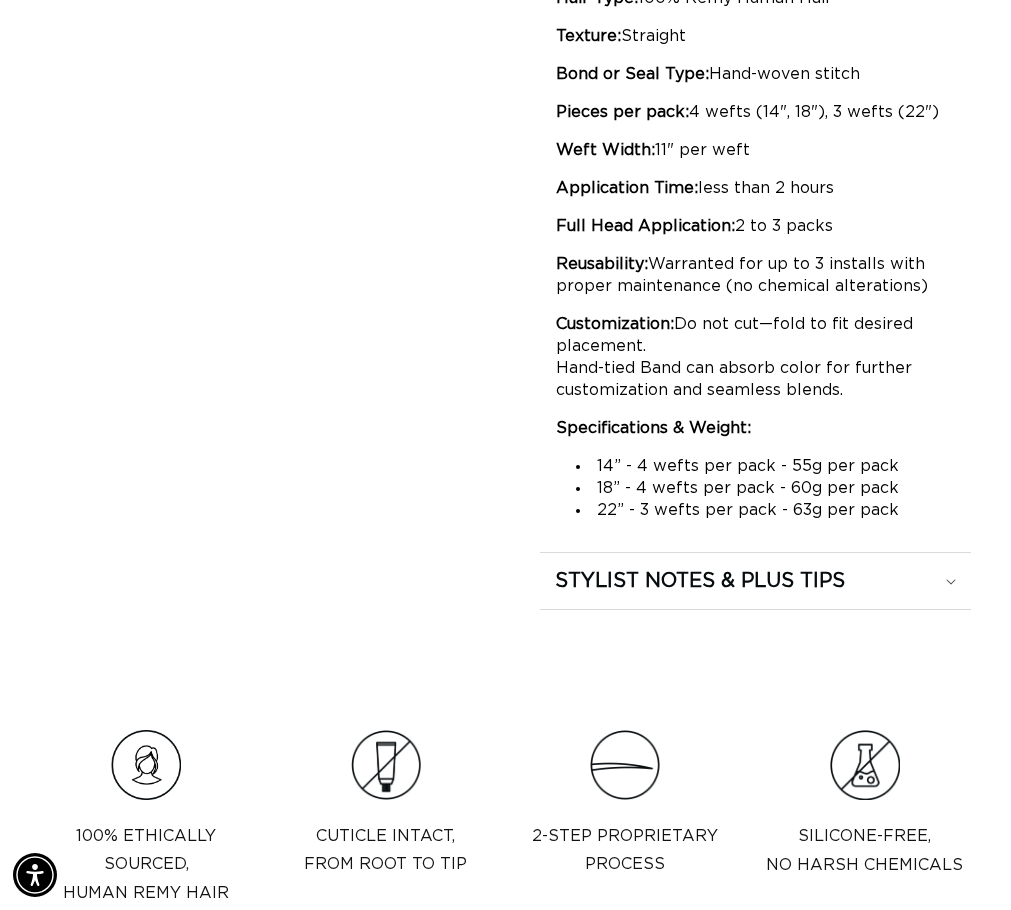 scroll, scrollTop: 1800, scrollLeft: 0, axis: vertical 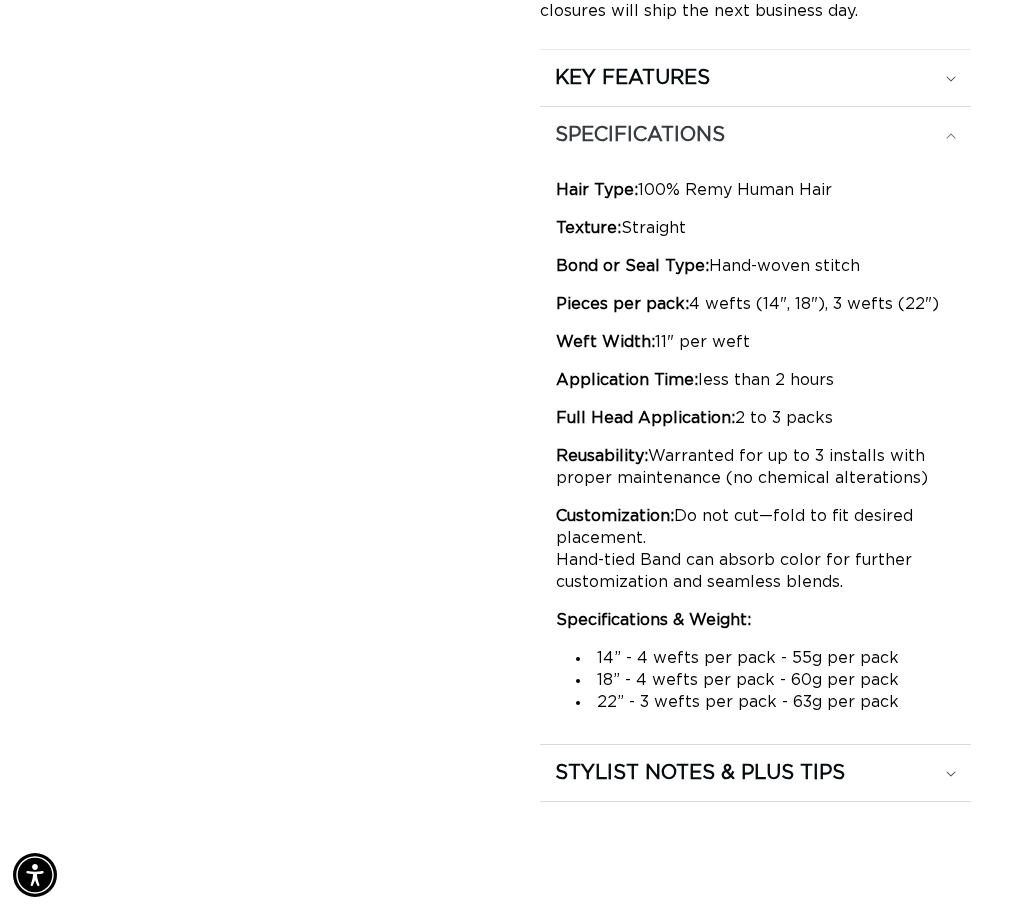 click on "SPECIFICATIONS" at bounding box center [755, 78] 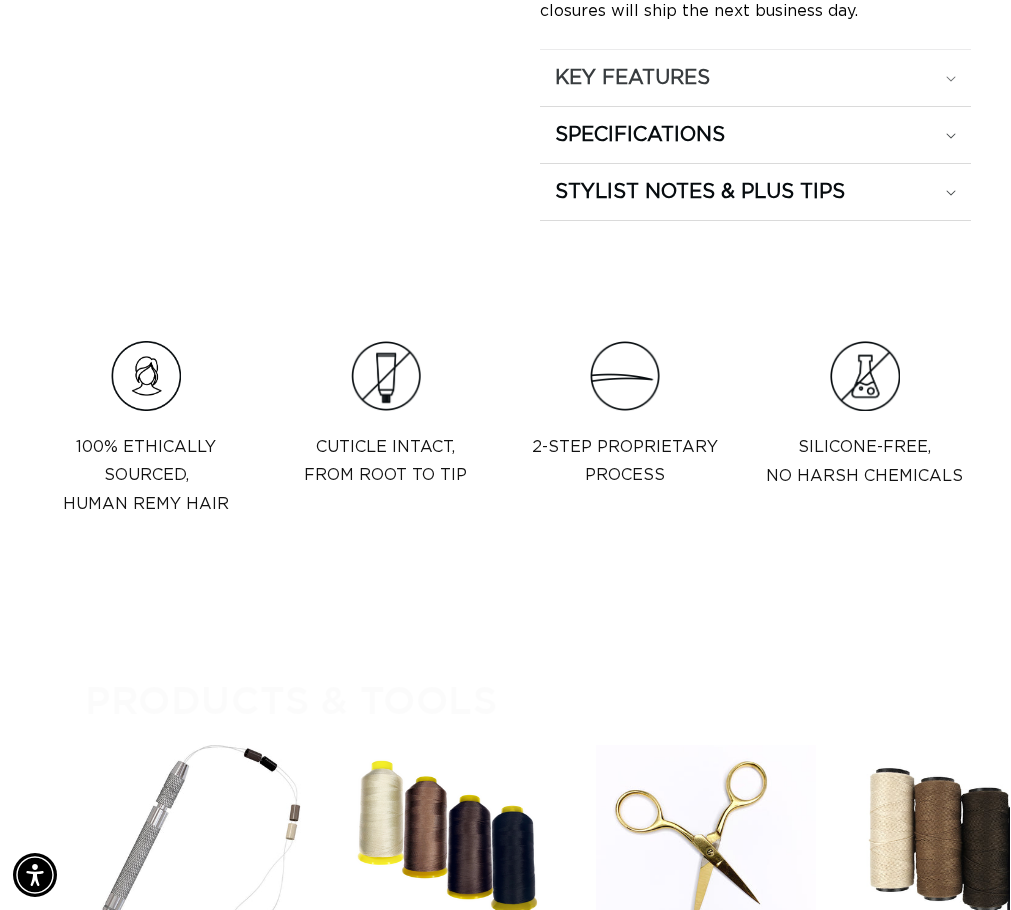 click on "KEY FEATURES" at bounding box center (755, 78) 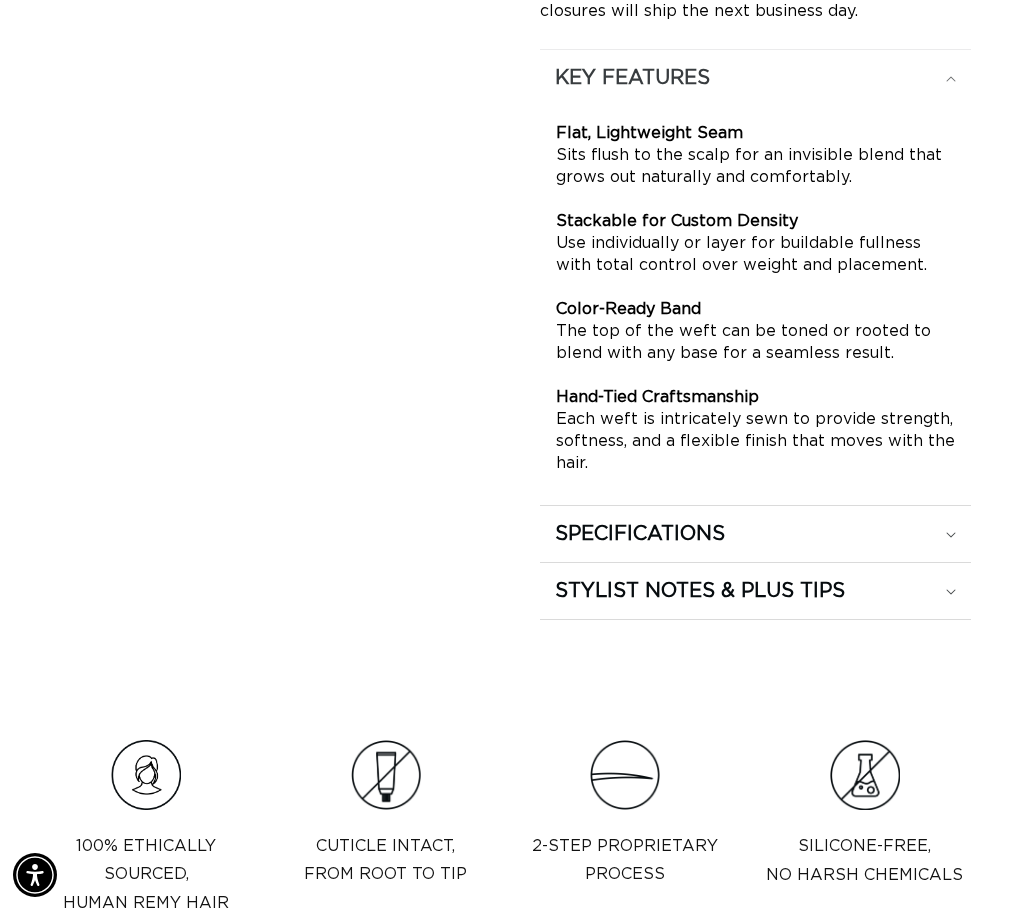 scroll, scrollTop: 0, scrollLeft: 1738, axis: horizontal 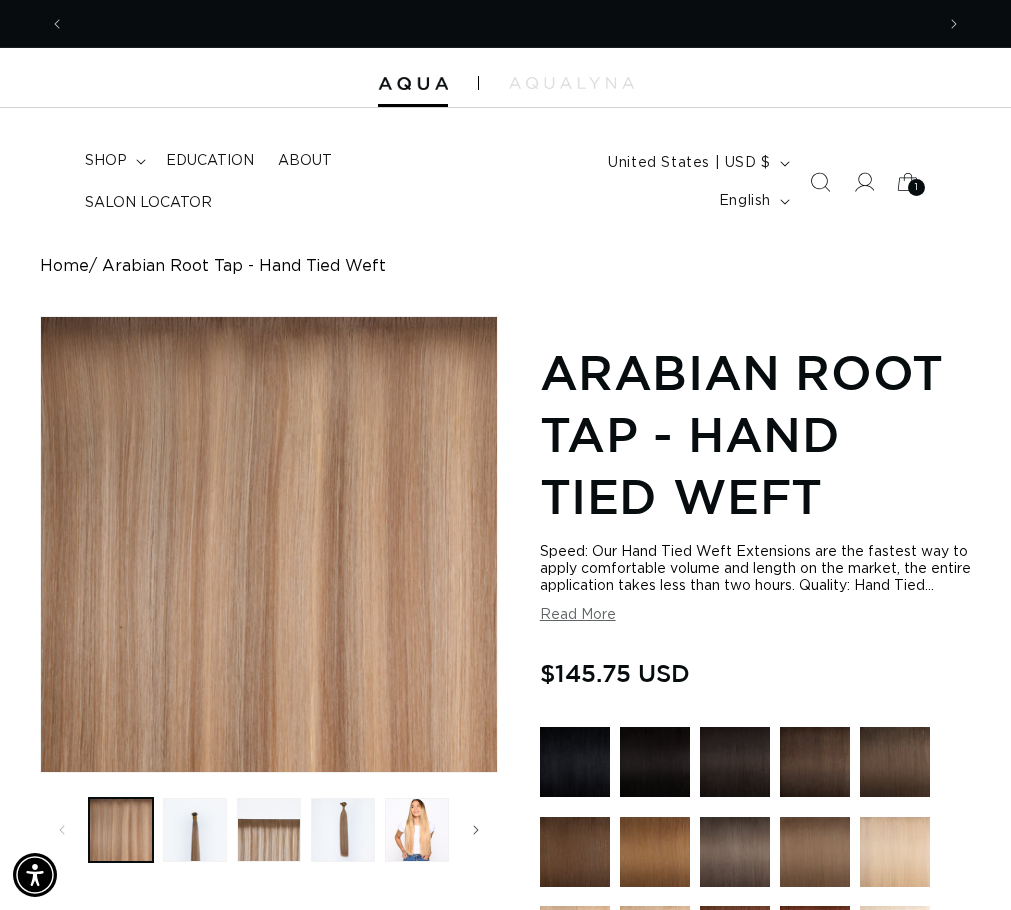 click on "Read More" at bounding box center (578, 615) 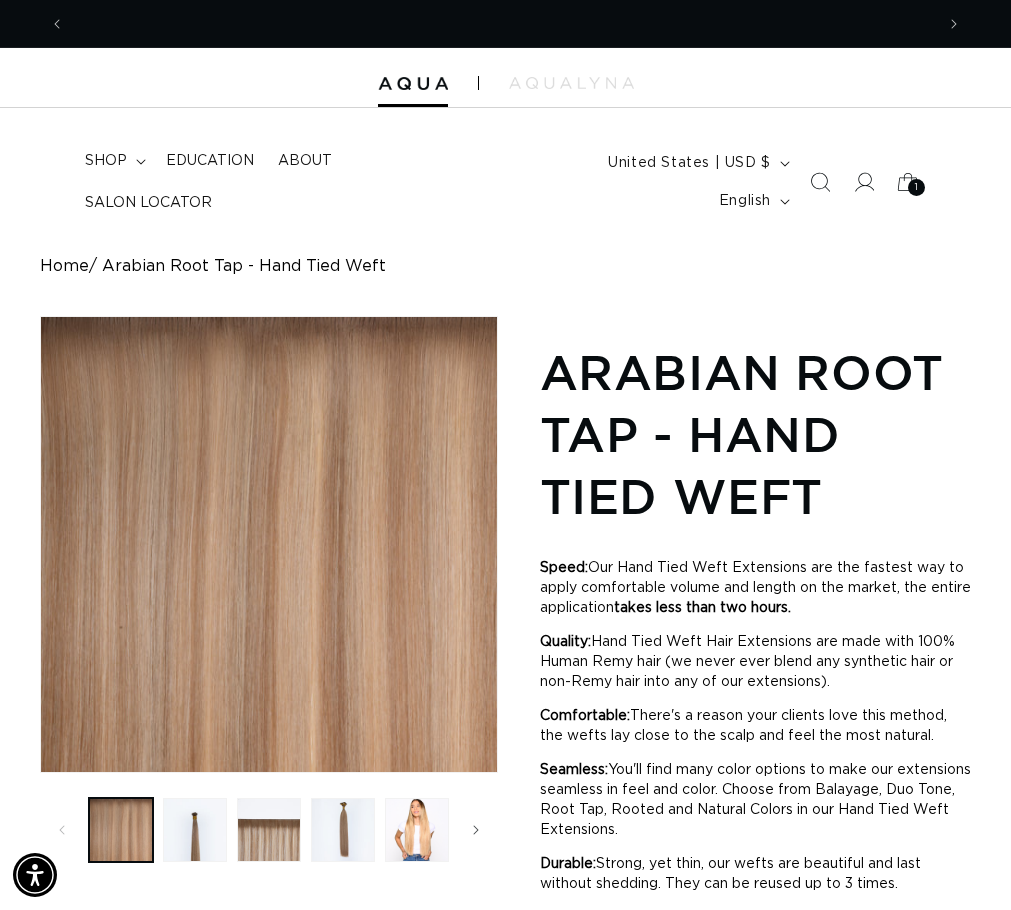 scroll, scrollTop: 0, scrollLeft: 869, axis: horizontal 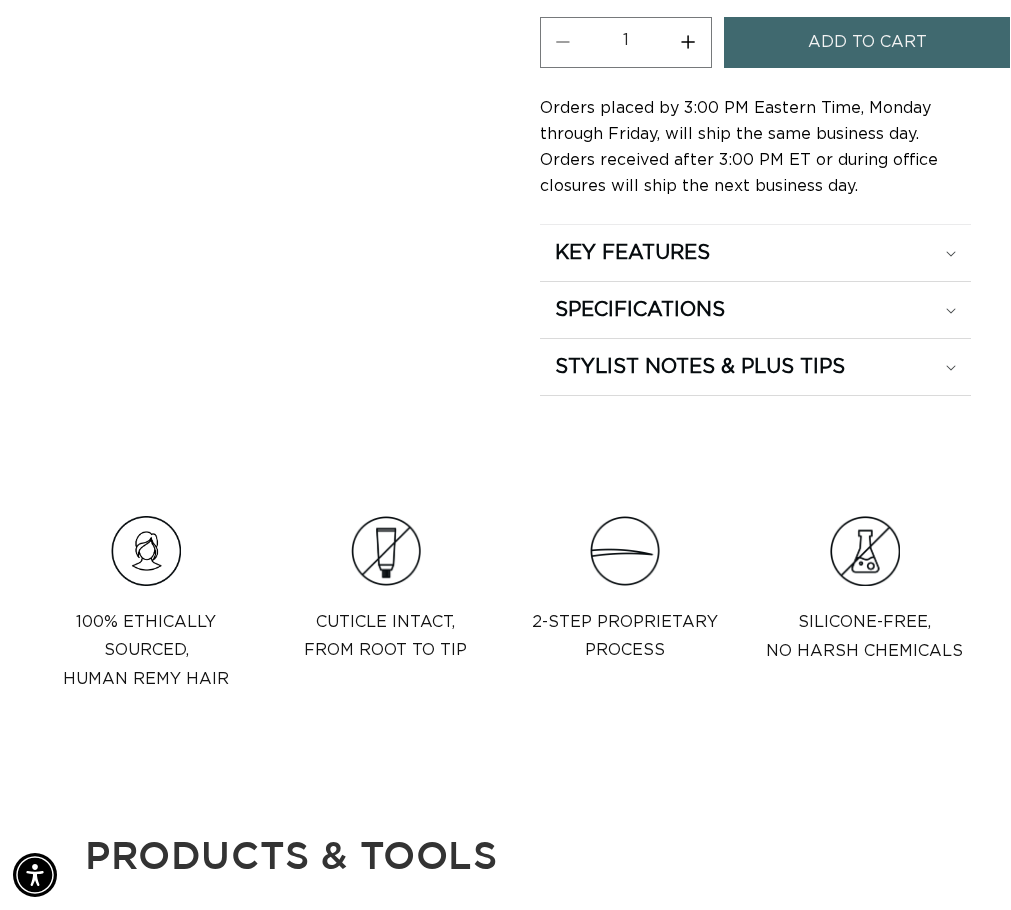 click on "18" Variant sold out or unavailable" at bounding box center [624, -18] 